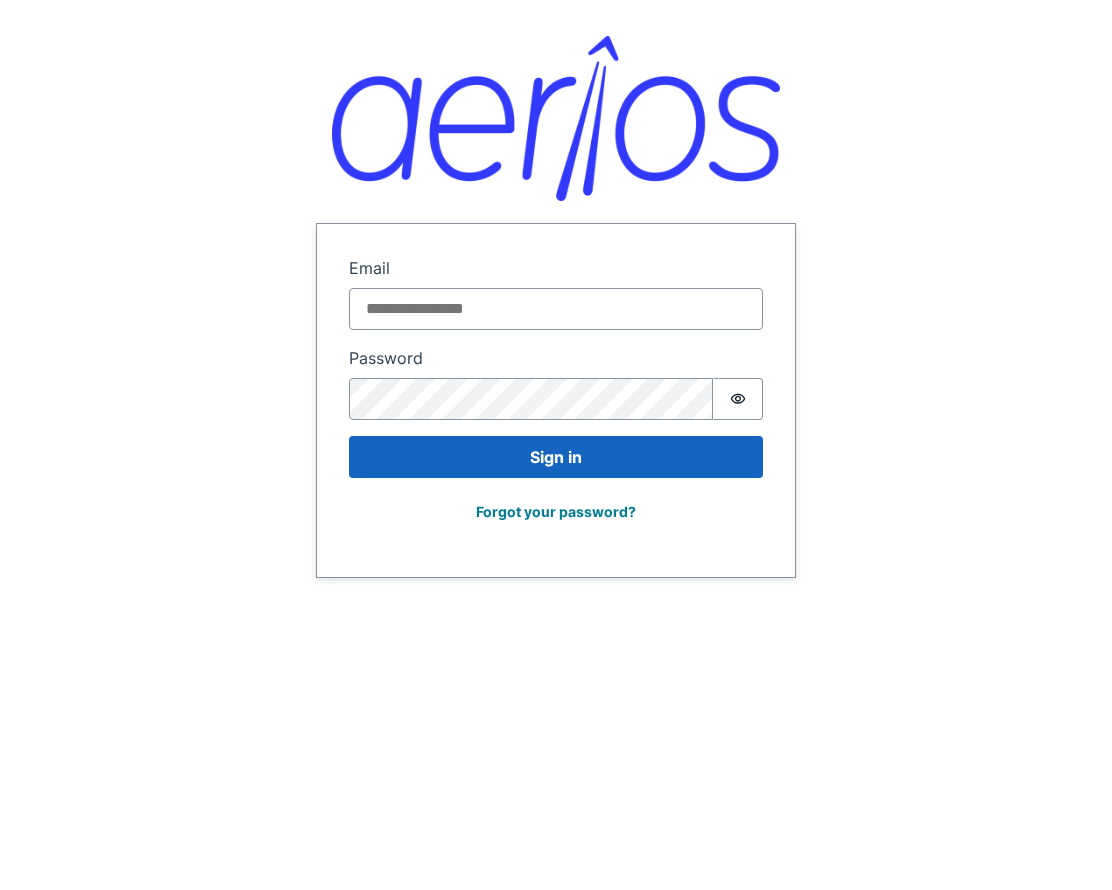 scroll, scrollTop: 0, scrollLeft: 0, axis: both 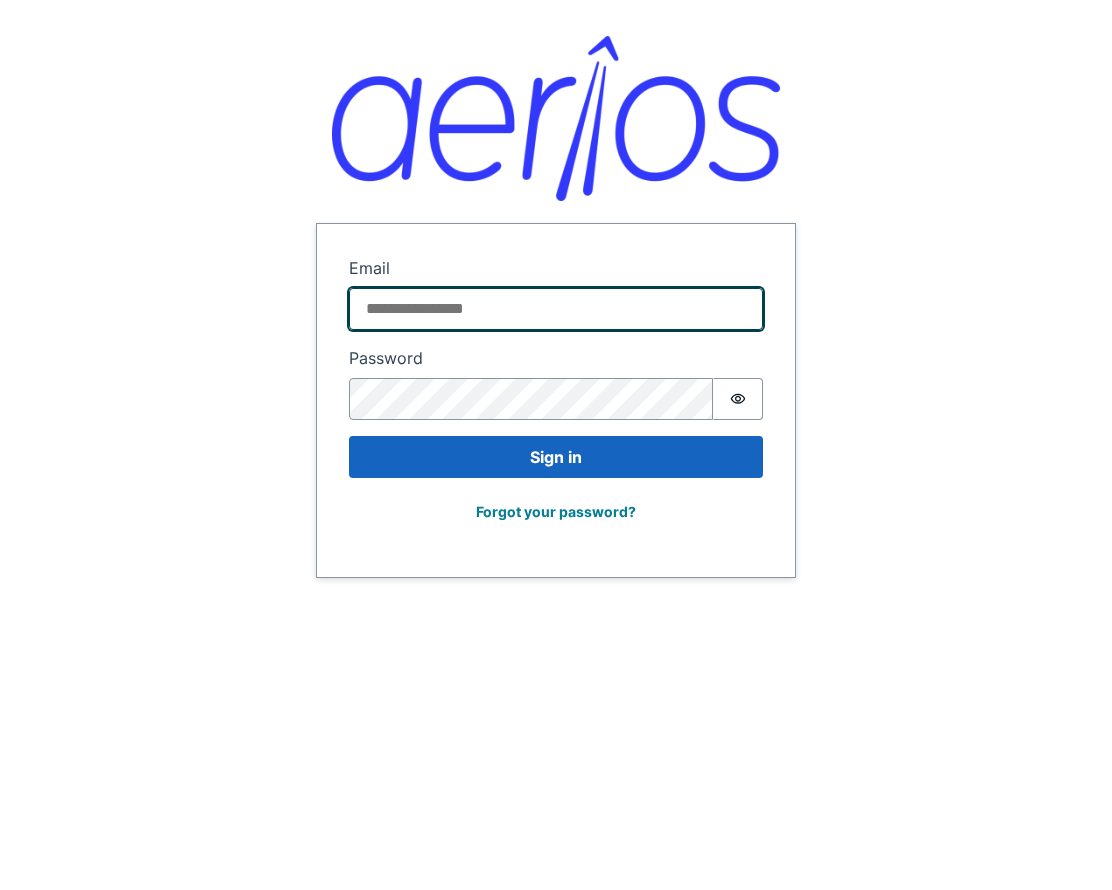 click on "Email" at bounding box center (556, 309) 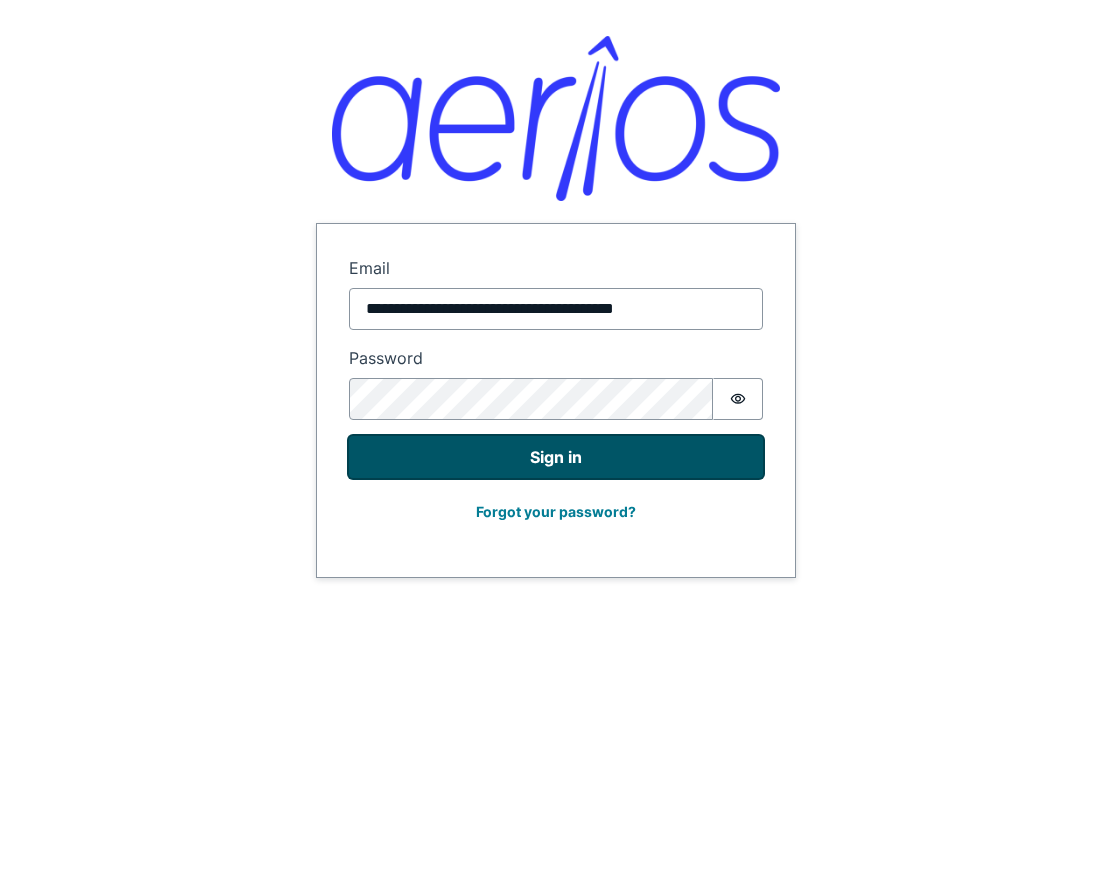 click on "Sign in" at bounding box center (556, 457) 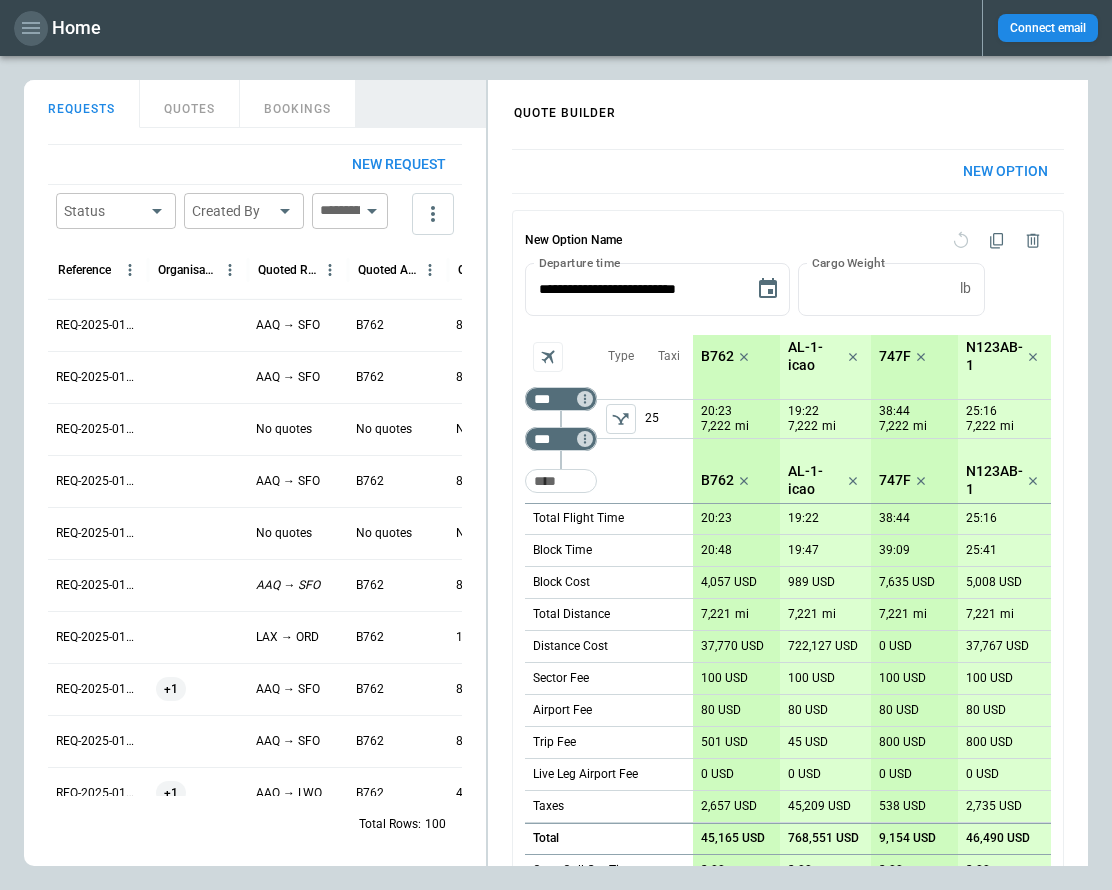 click 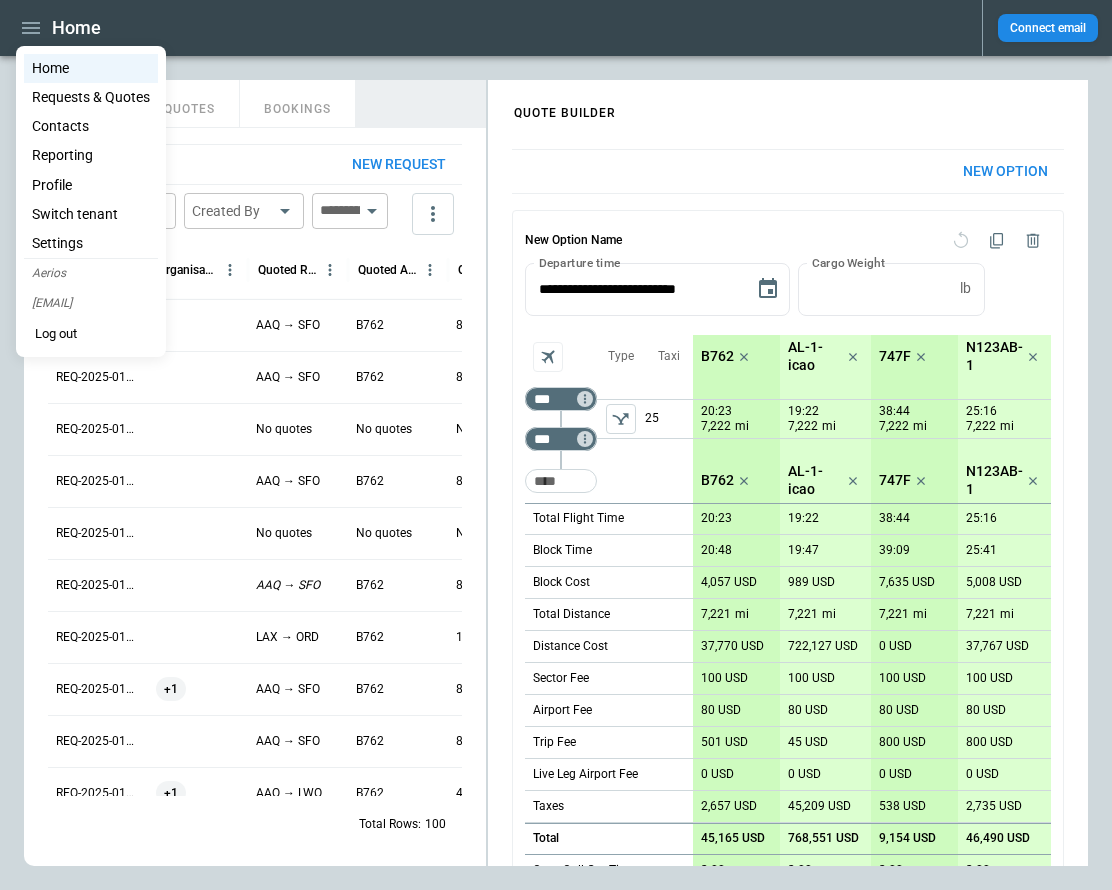 click at bounding box center (556, 445) 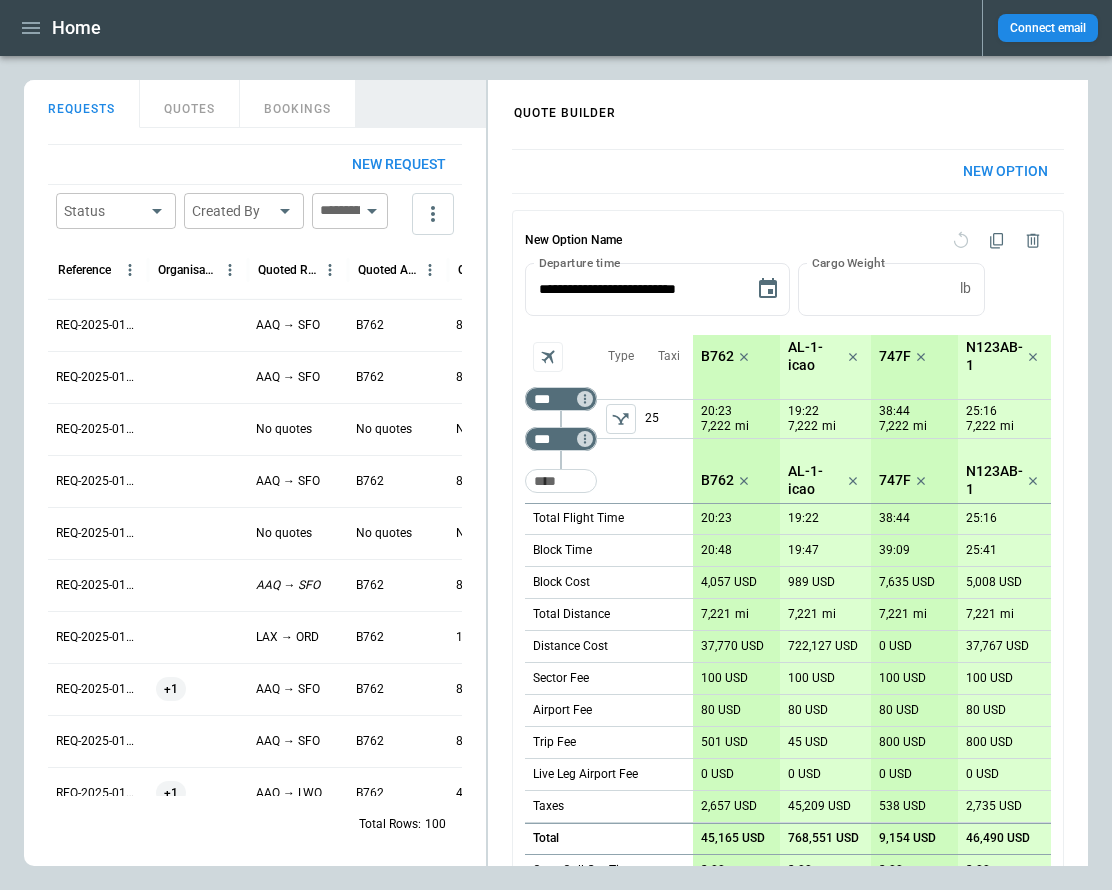 click on "REQUESTS" at bounding box center (82, 104) 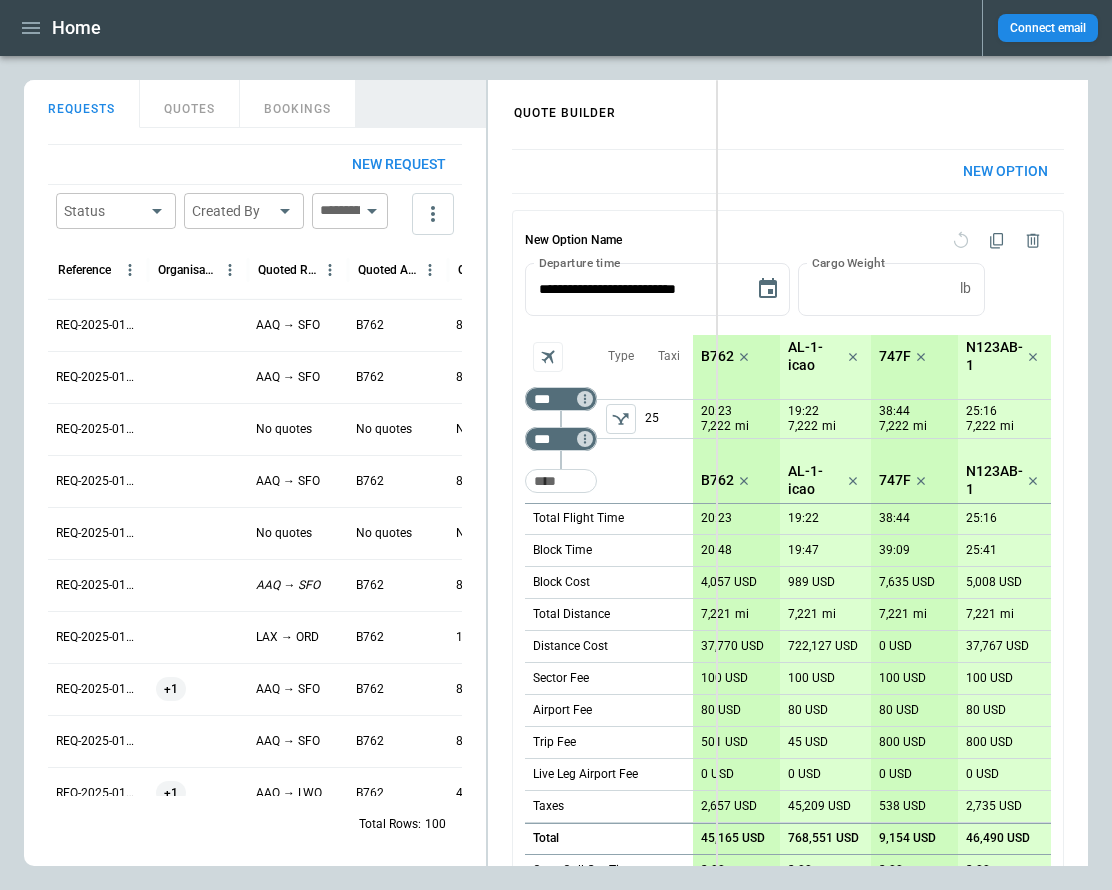 click on "Created At (UTC+03:00) Status REQ-2025-010723 AAQ → SFO B762 87,284 USD [DATE] [TIME] draft REQ-2025-010722 AAQ → SFO B762 87,284 USD [DATE] [TIME] draft REQ-2025-010721 No quotes No quotes No quotes [DATE] [TIME] draft REQ-2025-010720 AAQ → SFO B762 87,284 USD [DATE] [TIME] draft REQ-2025-010719 No quotes No quotes No quotes [DATE] [TIME] draft REQ-2025-010718ccc AAQ → SFO B762 87,284 USD [DATE] [TIME] draft REQ-2025-010717 LAX → ORD B762 10,580 USD [DATE] [TIME] draft REQ-2025-010716 +1 AAQ → SFO B762 87,284 USD [DATE] [TIME] quoted REQ-2025-010715 AAQ → SFO B762 87,284 USD [DATE] [TIME] draft REQ-2025-010714 +1 AAQ → LWO B762 49,756 USD [DATE] [TIME] quoted REQ-2025-010713 AAQ → SFO B762 87,284 USD [DATE] [TIME] draft REQ-2025-010712 AAQ → SFO B762 87,284 USD draft 100 * lb" at bounding box center (556, 473) 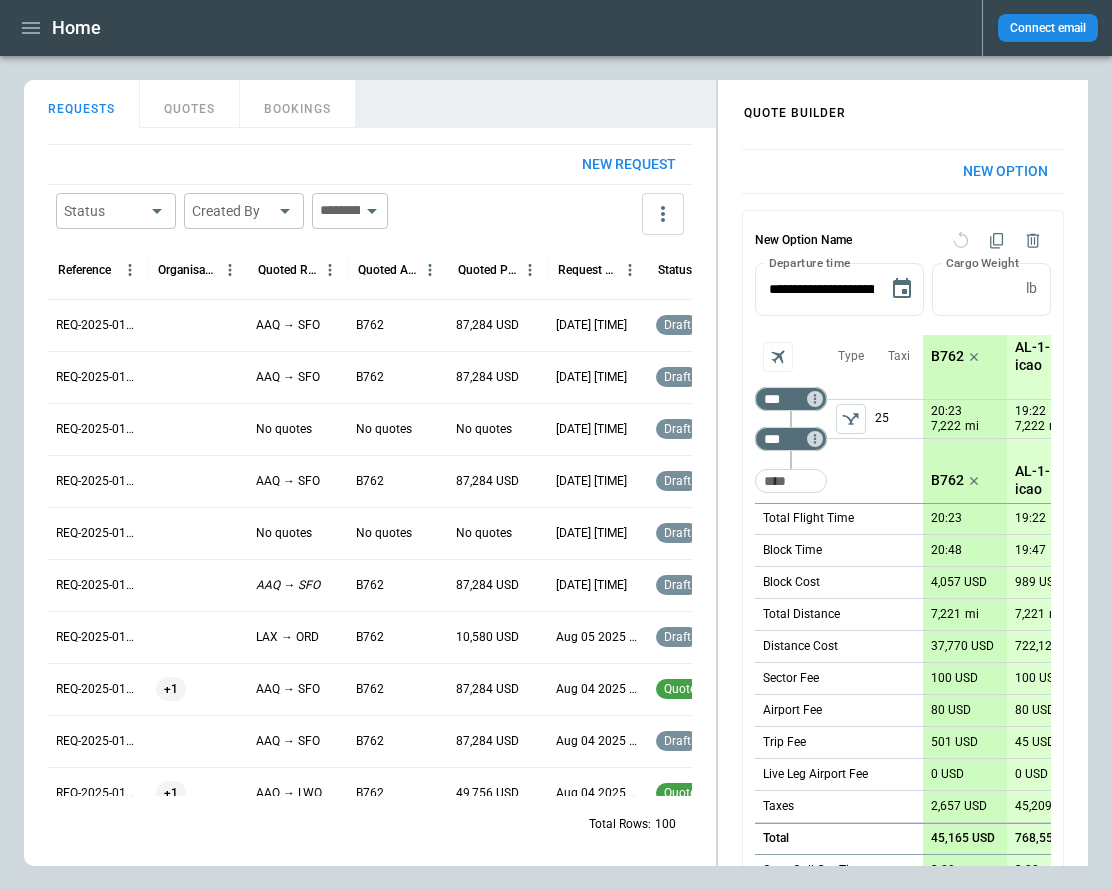 scroll, scrollTop: 0, scrollLeft: 95, axis: horizontal 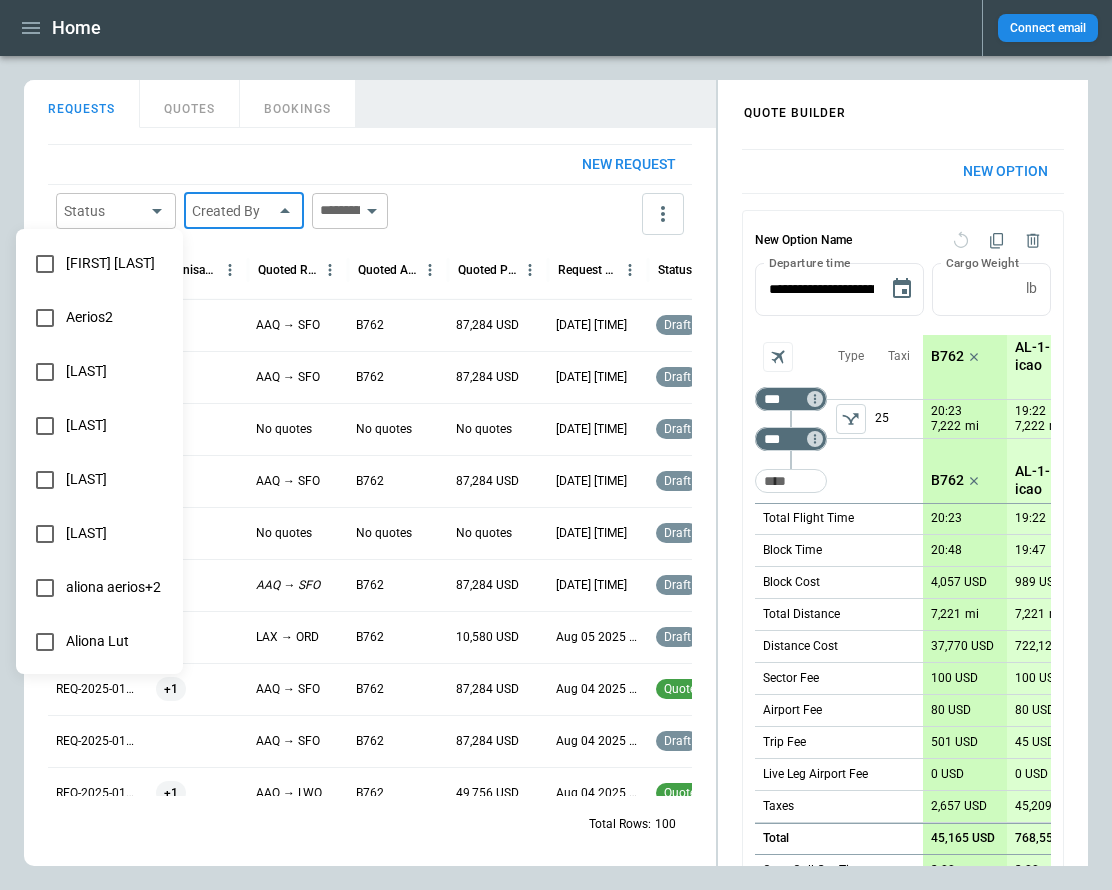 click on "**********" at bounding box center [556, 445] 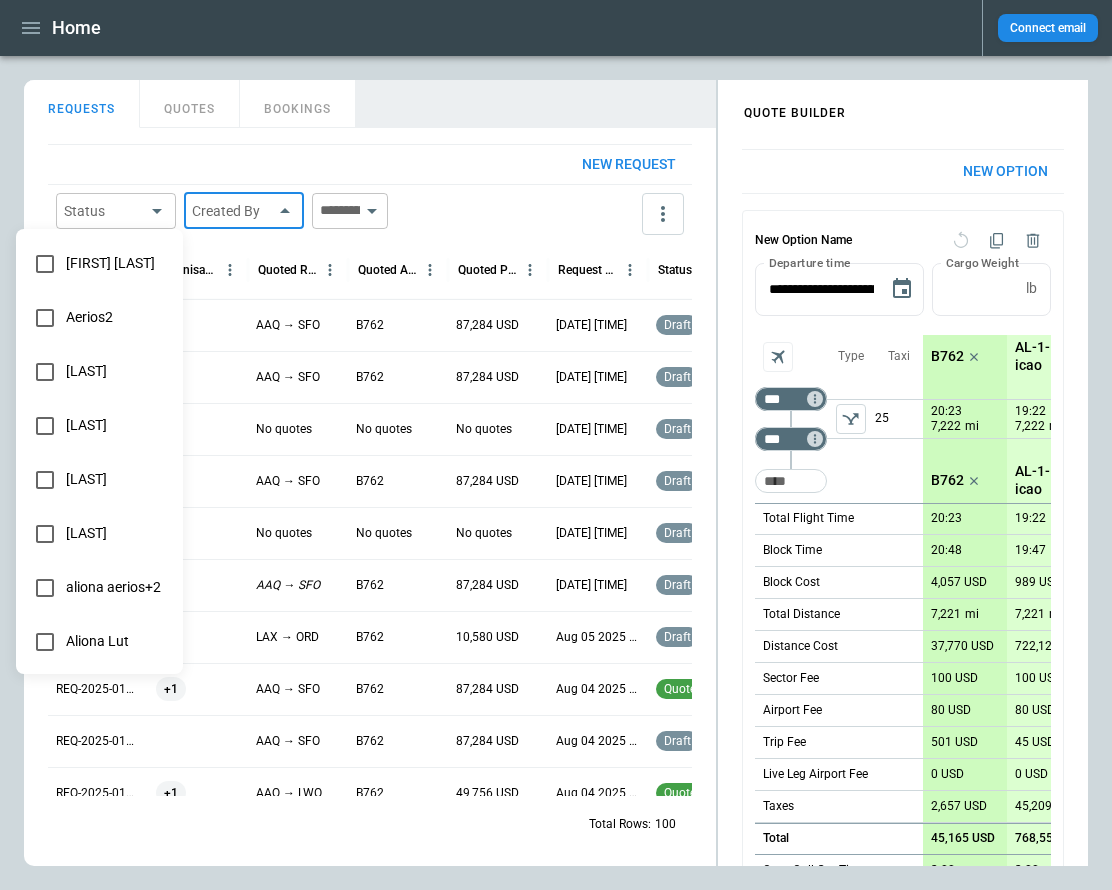 type on "**********" 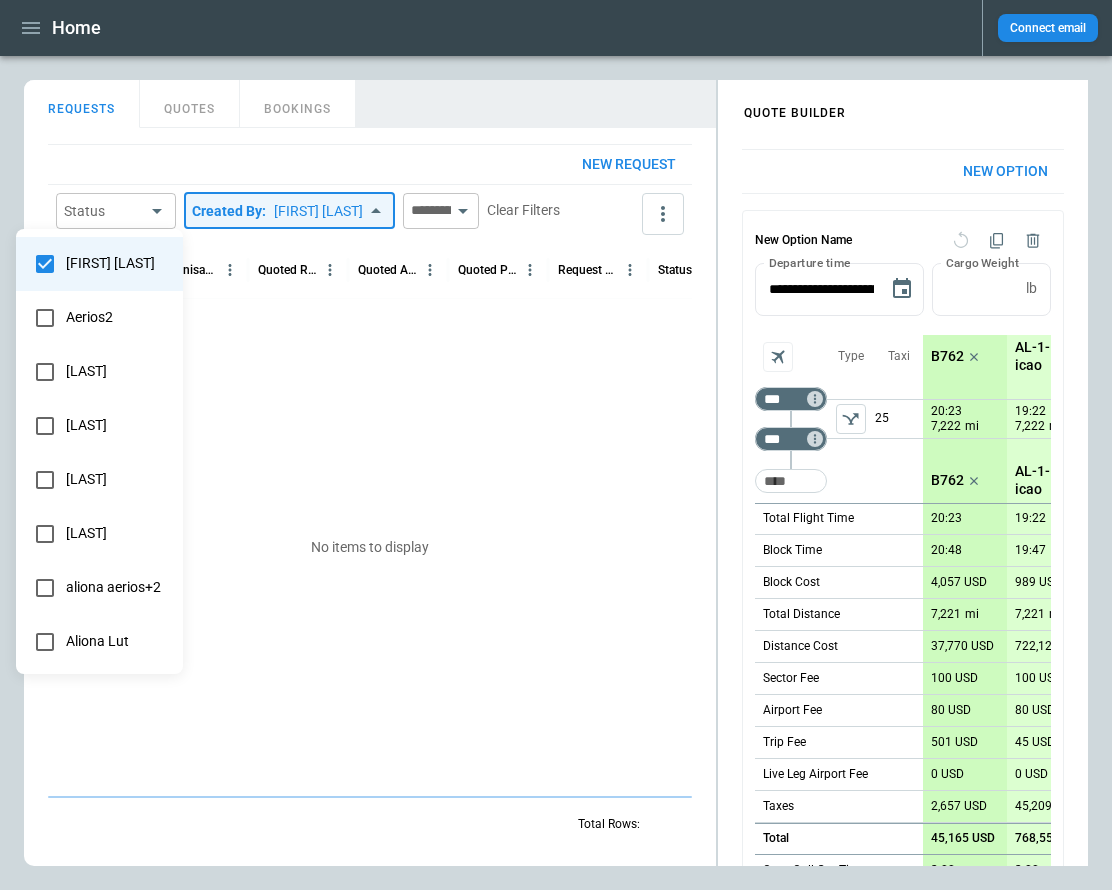 click at bounding box center [556, 445] 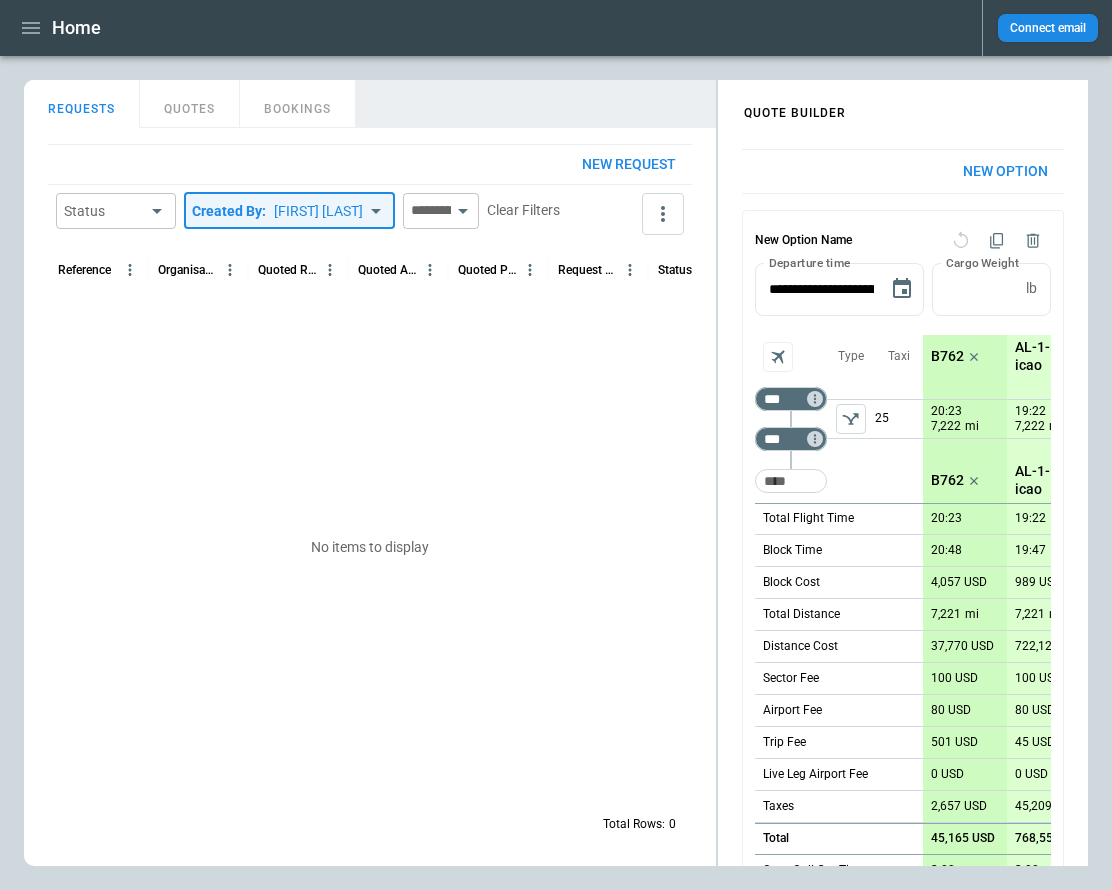 click on "**********" at bounding box center (556, 445) 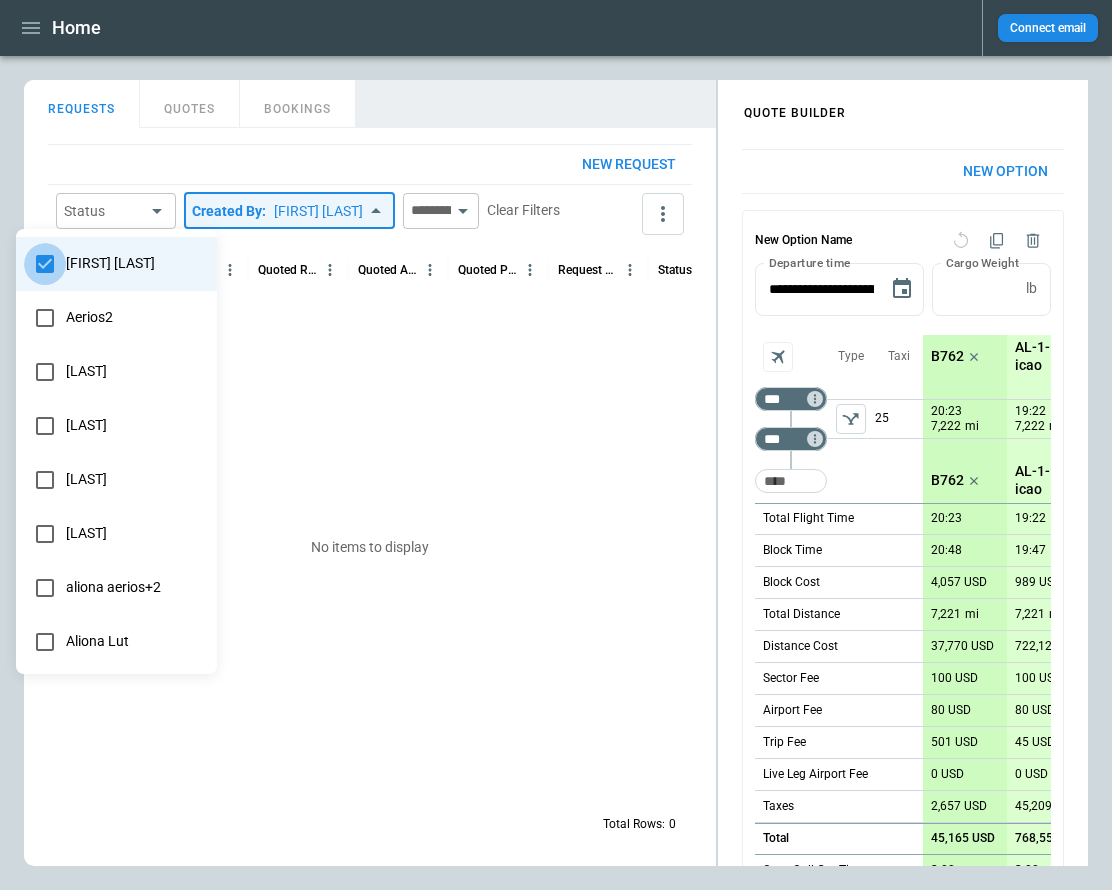 type 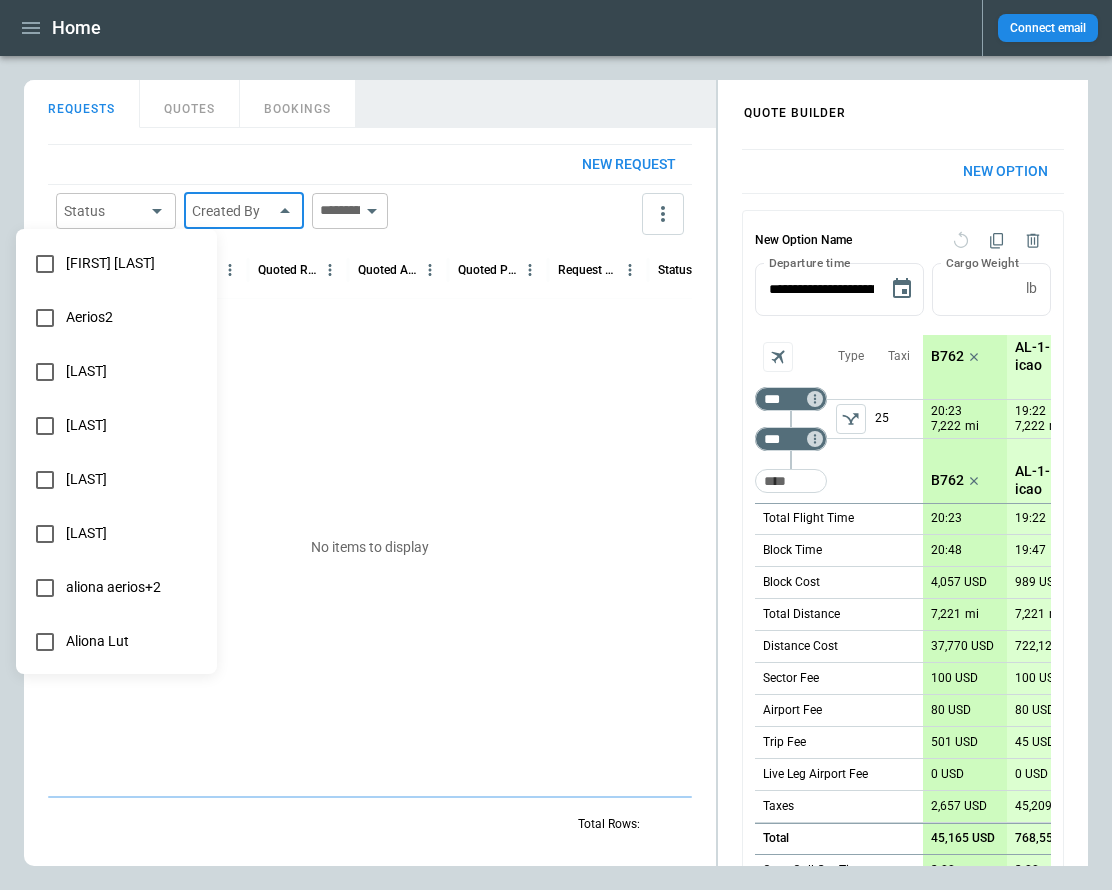 click at bounding box center (556, 445) 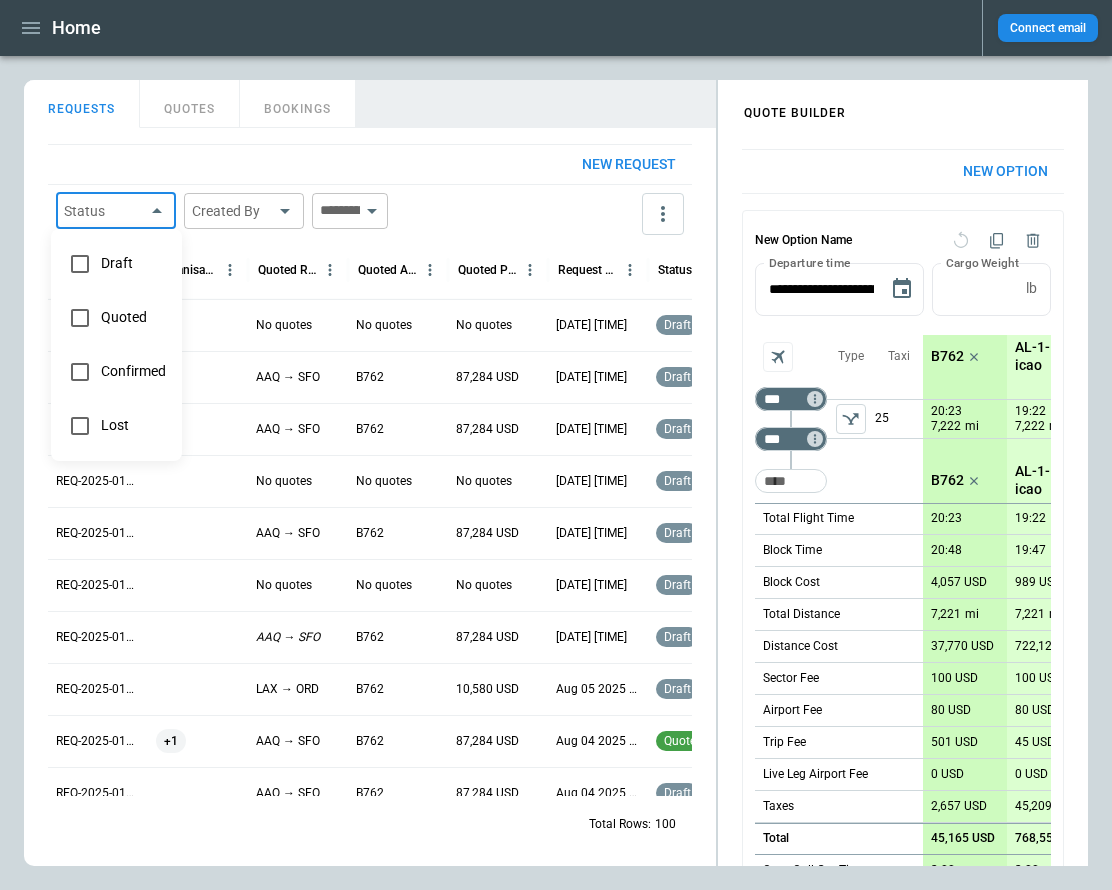 click on "Created At (UTC+03:00) Status Created by REQ-2025-010723 AAQ → SFO B762 87,284 USD [DATE] [TIME] draft [LAST] REQ-2025-010722 AAQ → SFO B762 87,284 USD [DATE] [TIME] draft [LAST] REQ-2025-010721 No quotes No quotes No quotes [DATE] [TIME] draft [LAST] REQ-2025-010720 AAQ → SFO B762 87,284 USD [DATE] [TIME] draft [LAST] REQ-2025-010719 No quotes No quotes No quotes [DATE] [TIME] draft [LAST] REQ-2025-010718ccc AAQ → SFO B762 87,284 USD [DATE] [TIME] draft [LAST] REQ-2025-010717 LAX → ORD B762 10,580 USD [DATE] [TIME] draft [LAST] REQ-2025-010716 +1 AAQ → SFO B762 87,284 USD [DATE] [TIME] quoted [LAST] REQ-2025-010715 AAQ → SFO B762 87,284 USD [DATE] [TIME] +1" at bounding box center (556, 445) 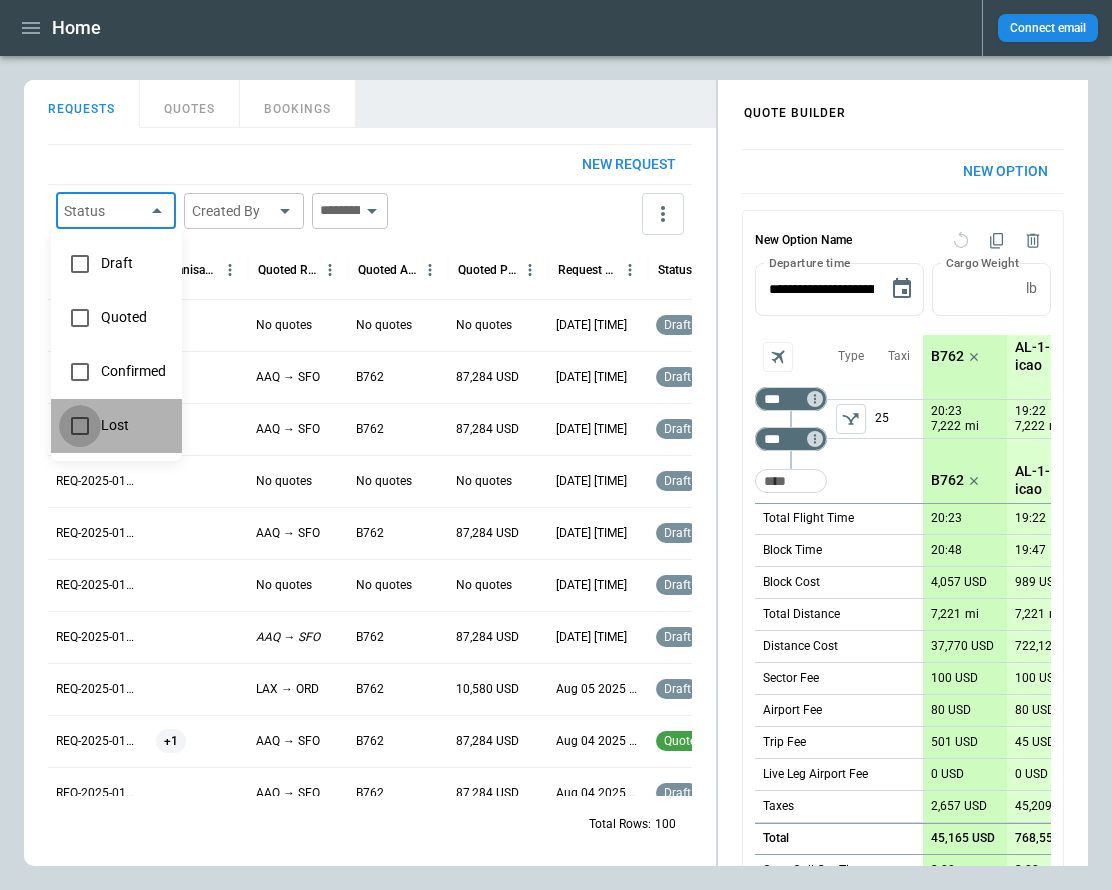 type on "****" 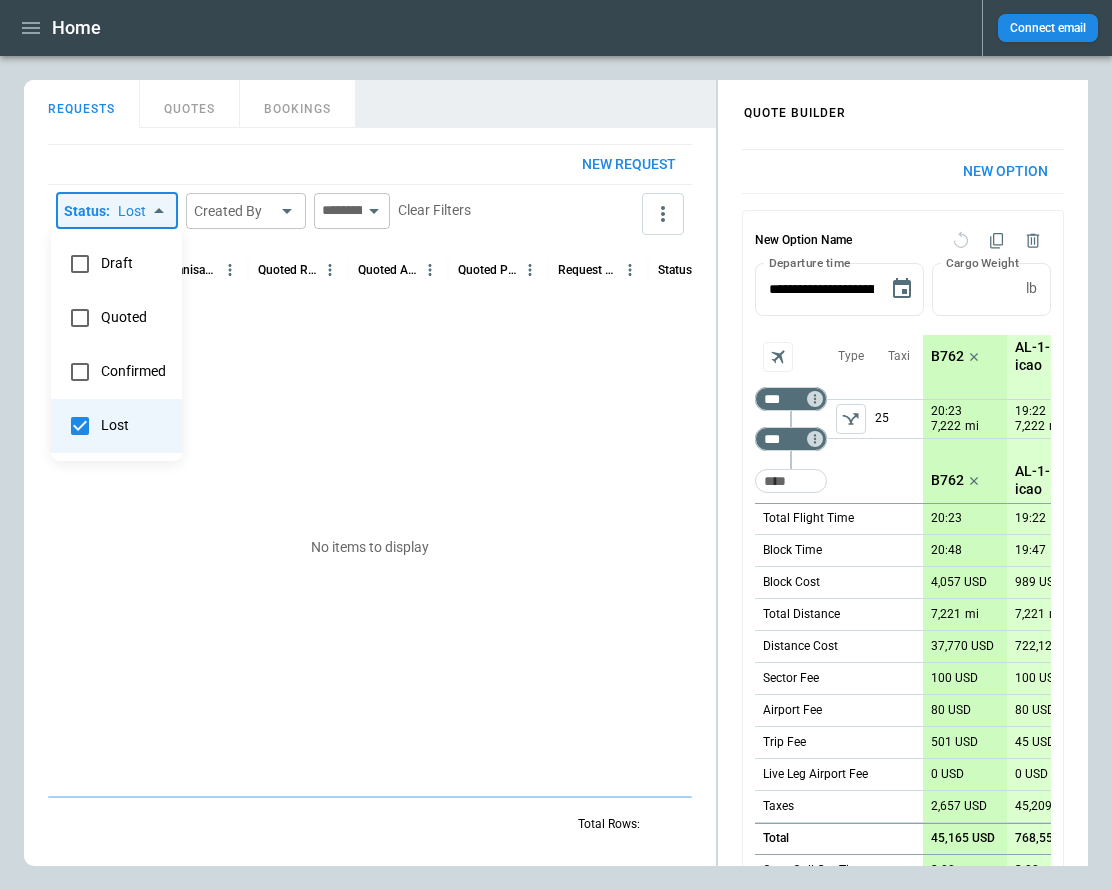 click at bounding box center (556, 445) 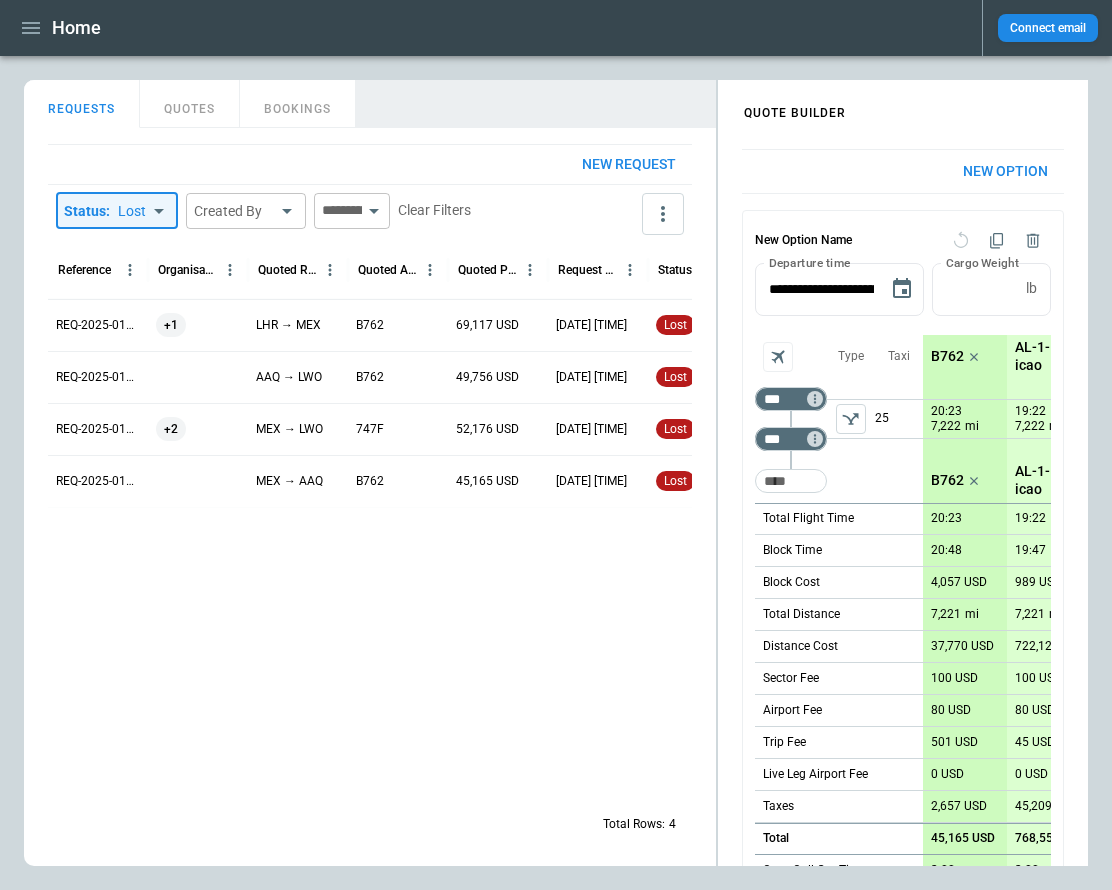 scroll, scrollTop: 0, scrollLeft: 1, axis: horizontal 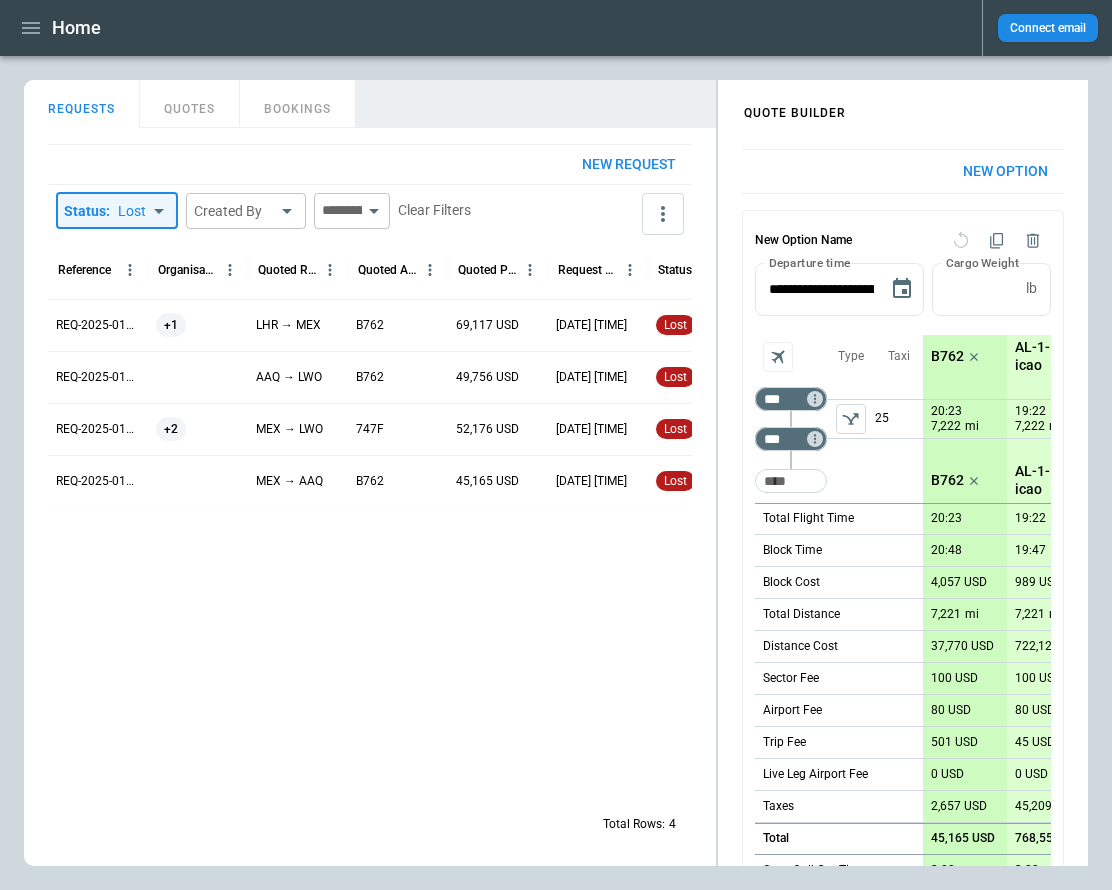 click on "**********" at bounding box center (556, 445) 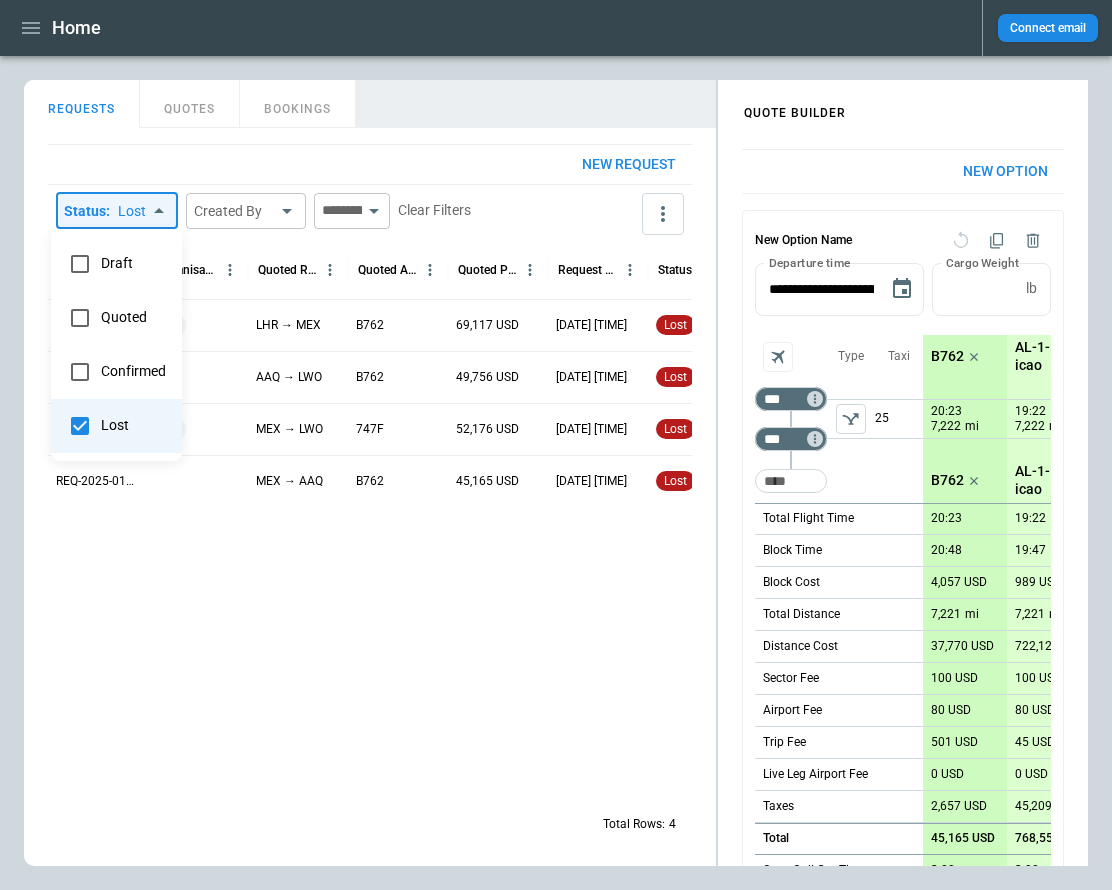 click at bounding box center (556, 445) 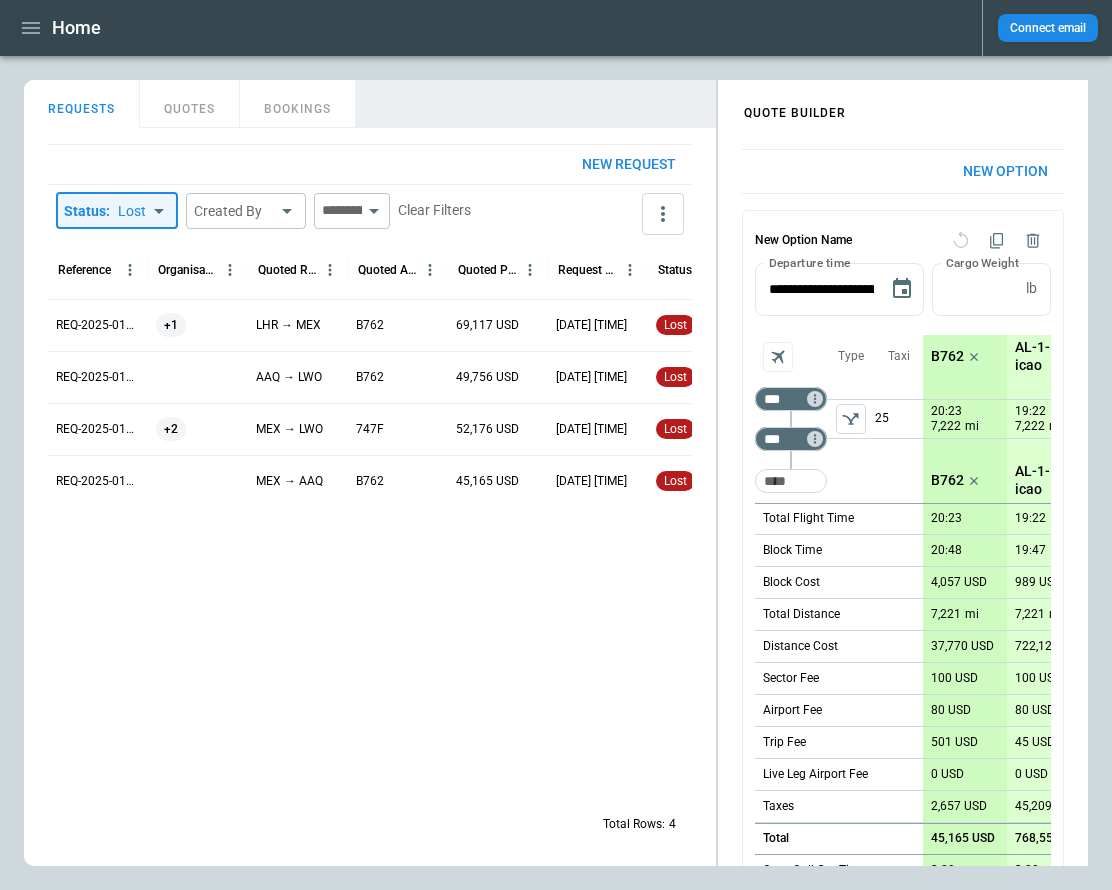 click on "Clear Filters" at bounding box center (434, 210) 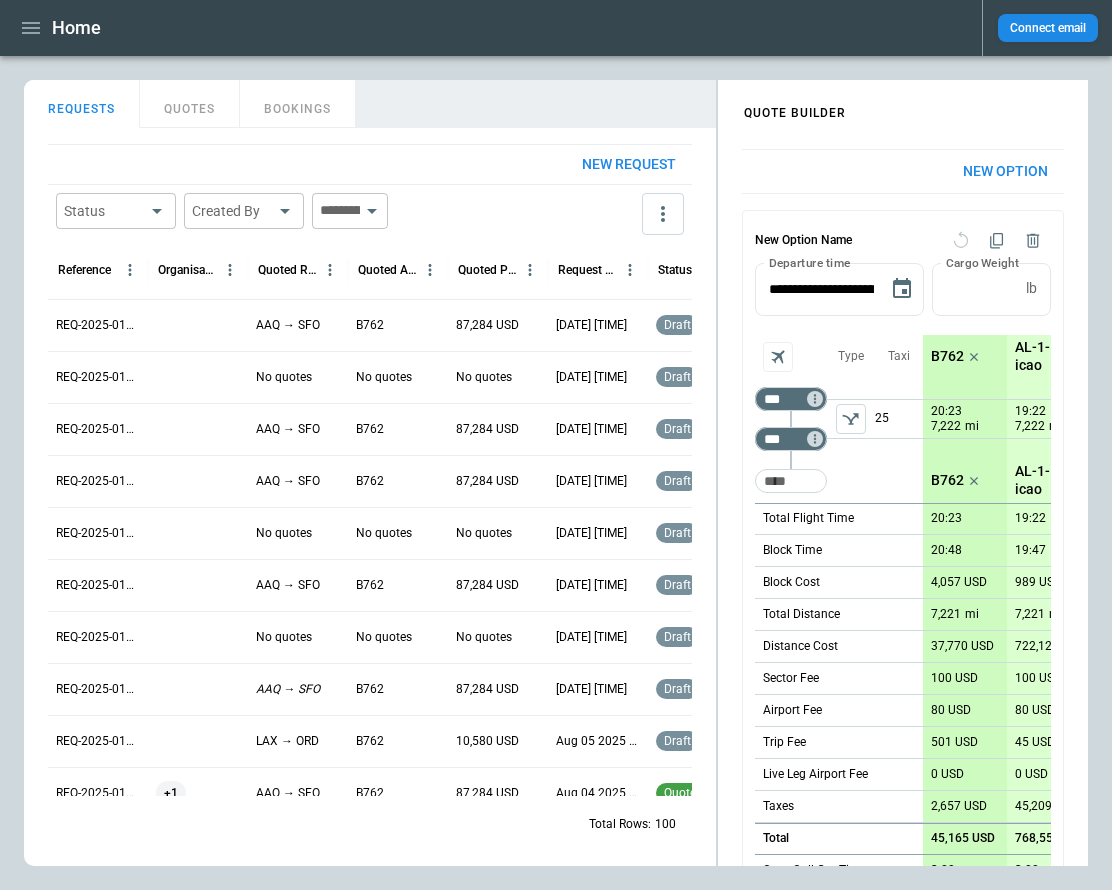 click 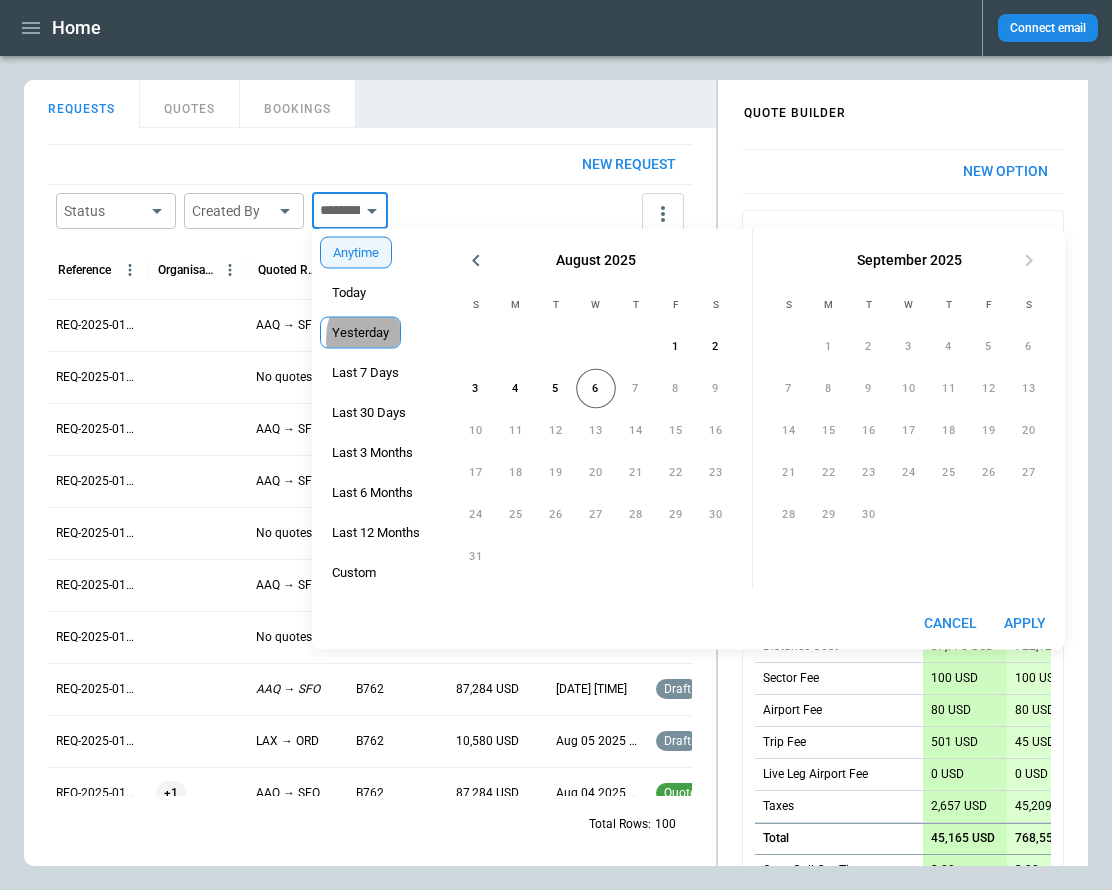 click on "Yesterday" at bounding box center [360, 333] 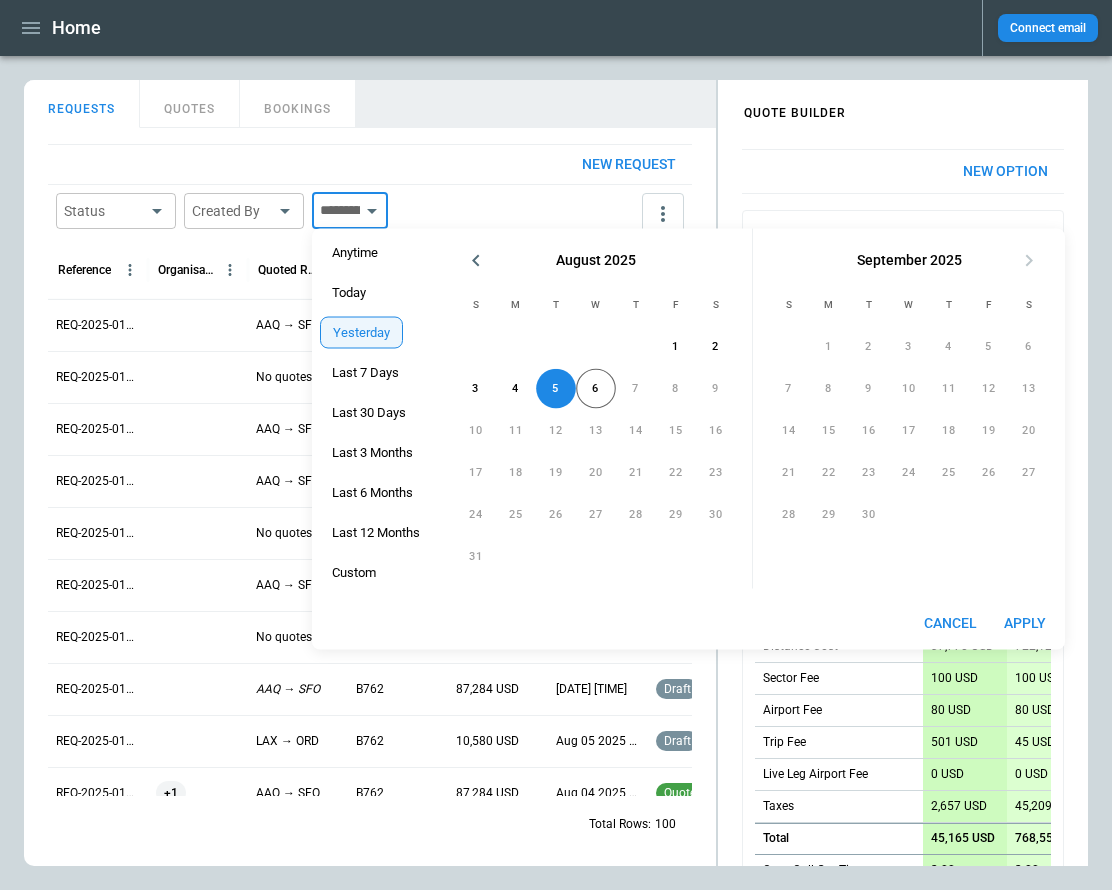 click on "Apply" at bounding box center [1025, 623] 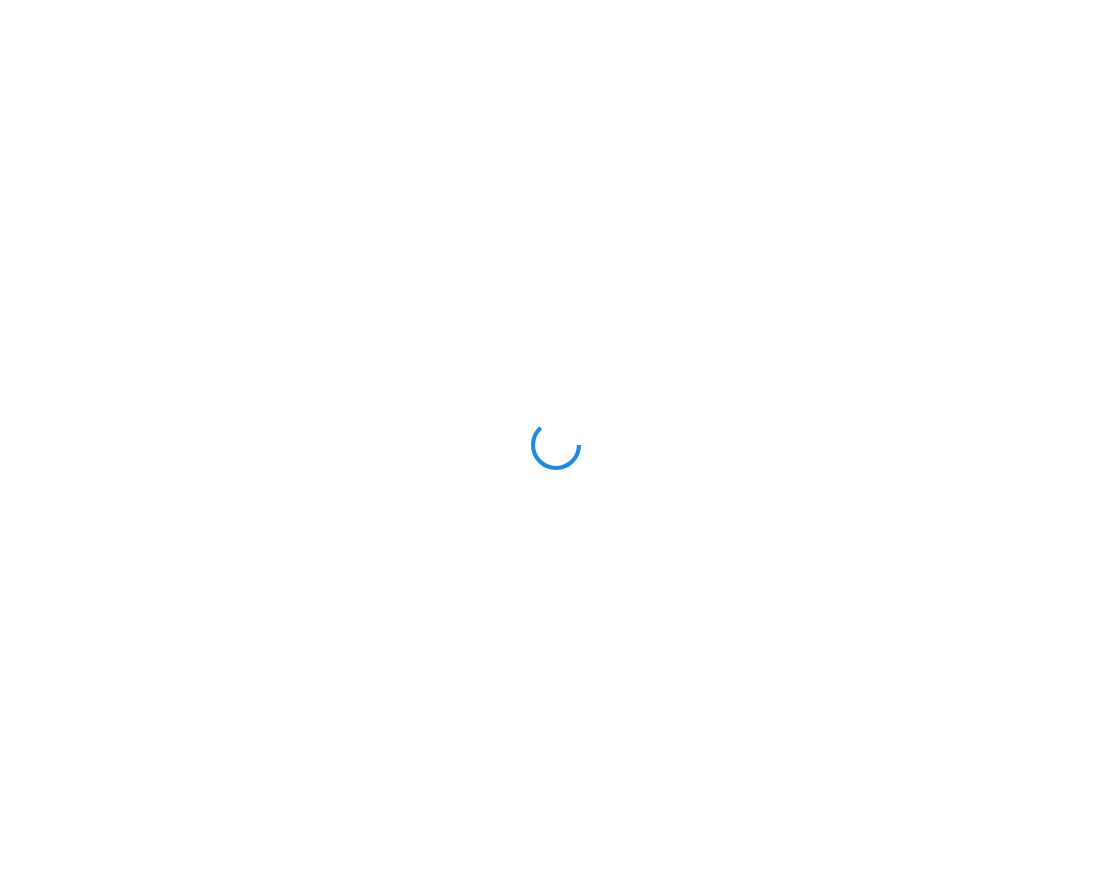 scroll, scrollTop: 0, scrollLeft: 0, axis: both 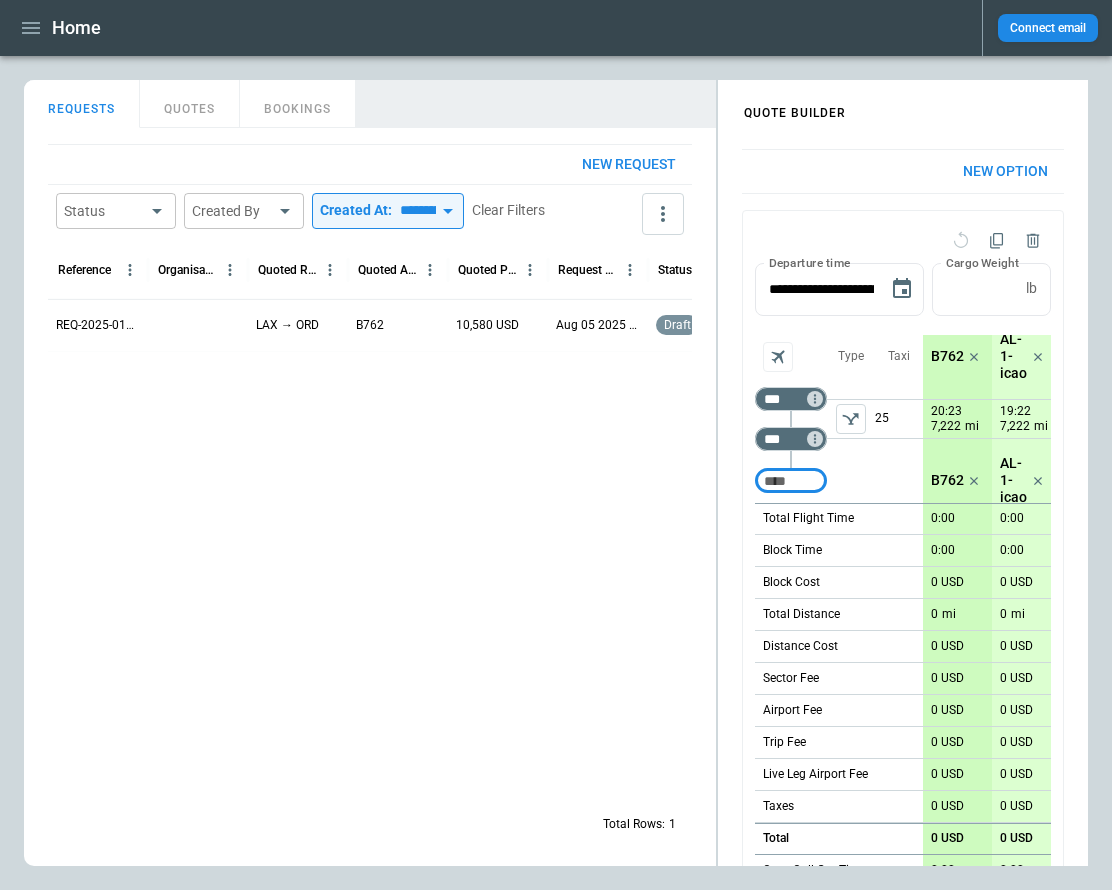 type on "**********" 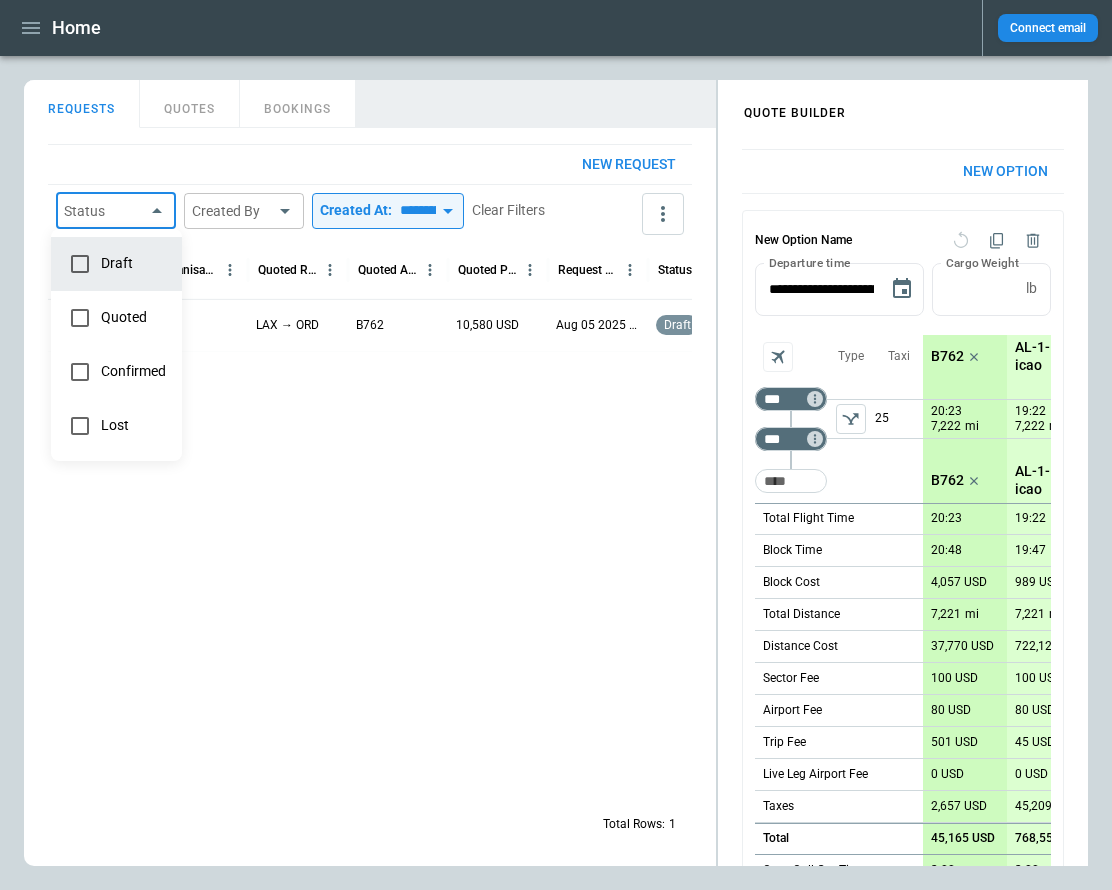 click on "**********" at bounding box center (556, 445) 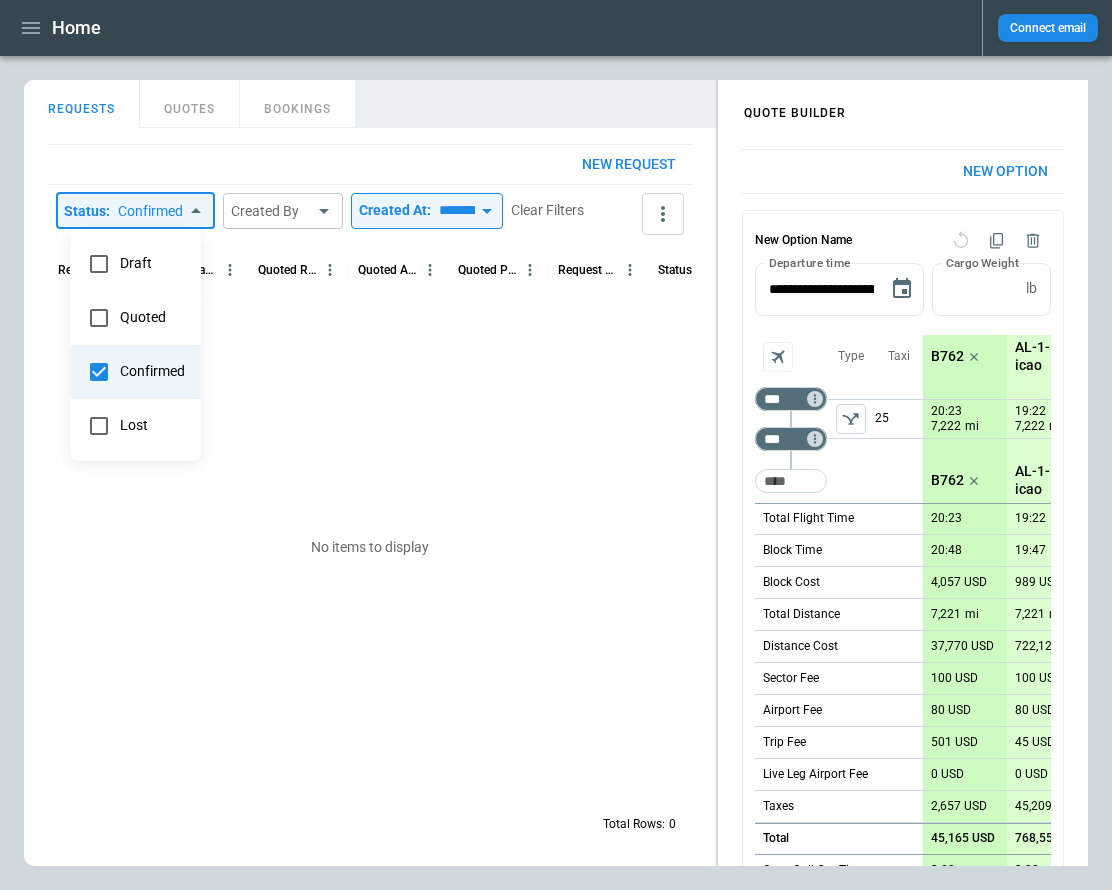 click at bounding box center [556, 445] 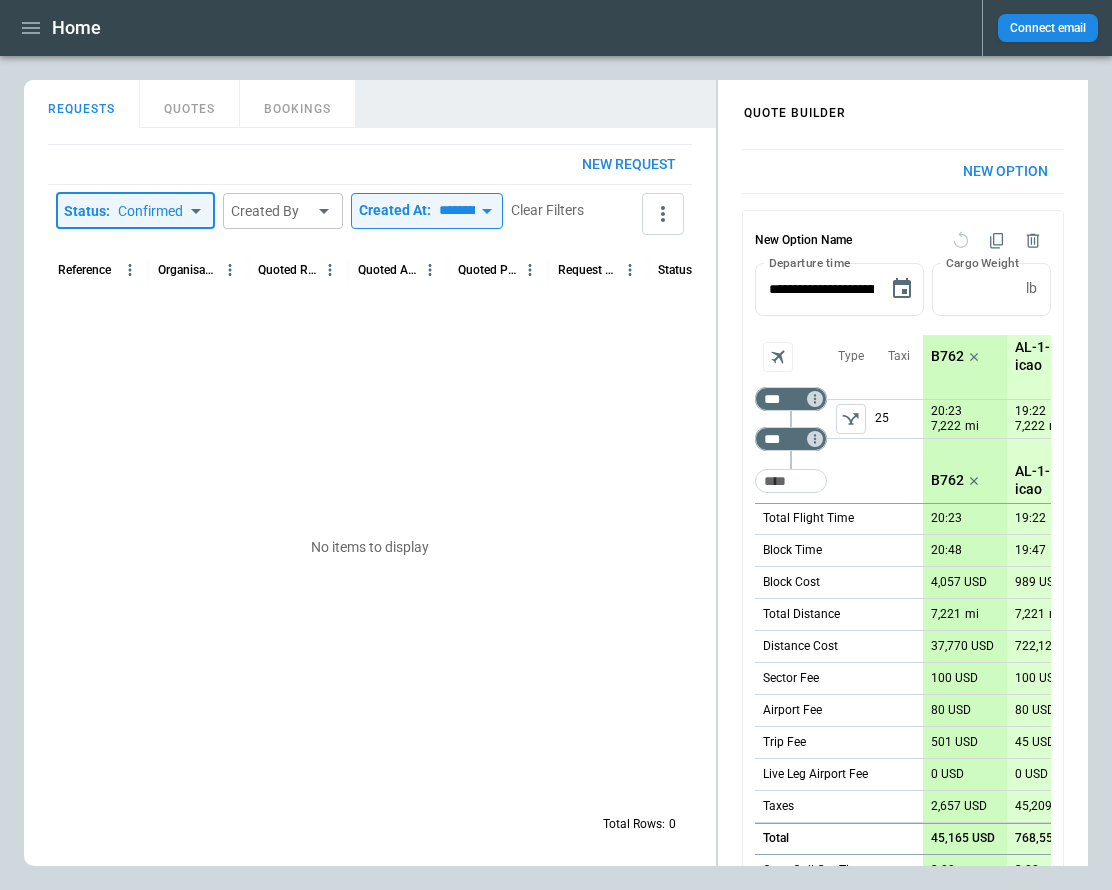 click on "New request Status : Confirmed ********* ​ Created By ​ ​ Created At: ********* ​ Clear Filters Reference Organisation Quoted Route Quoted Aircraft Quoted Price Request Created At (UTC+03:00) Status Created by No items to display Total Rows: 0" at bounding box center (370, 497) 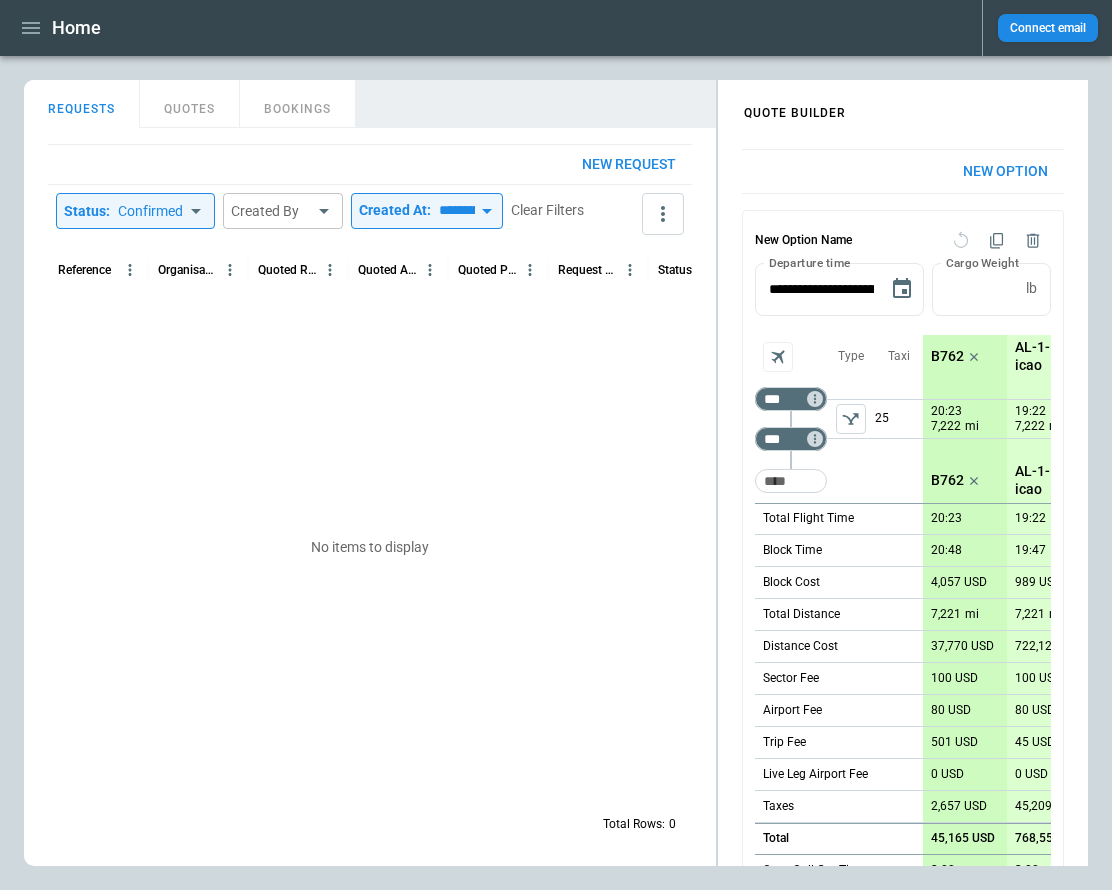 click on "**********" at bounding box center [556, 445] 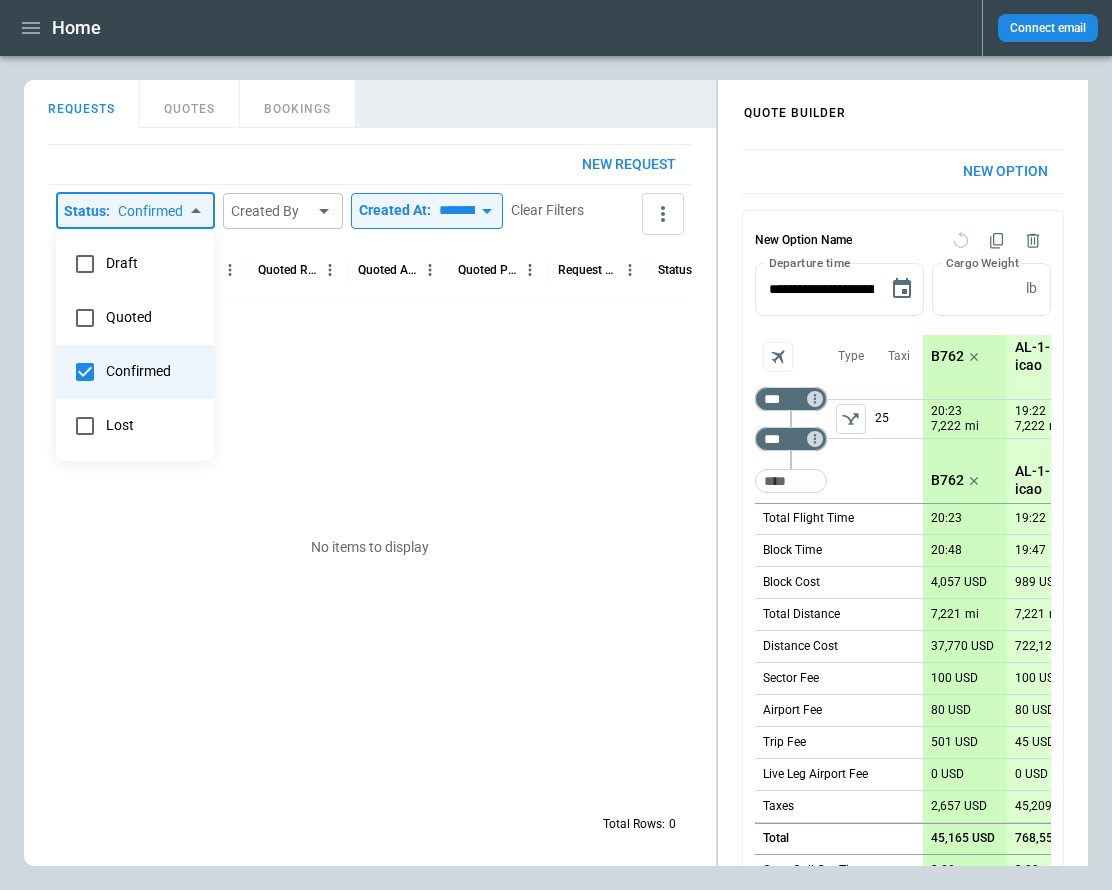click on "Draft" at bounding box center (152, 263) 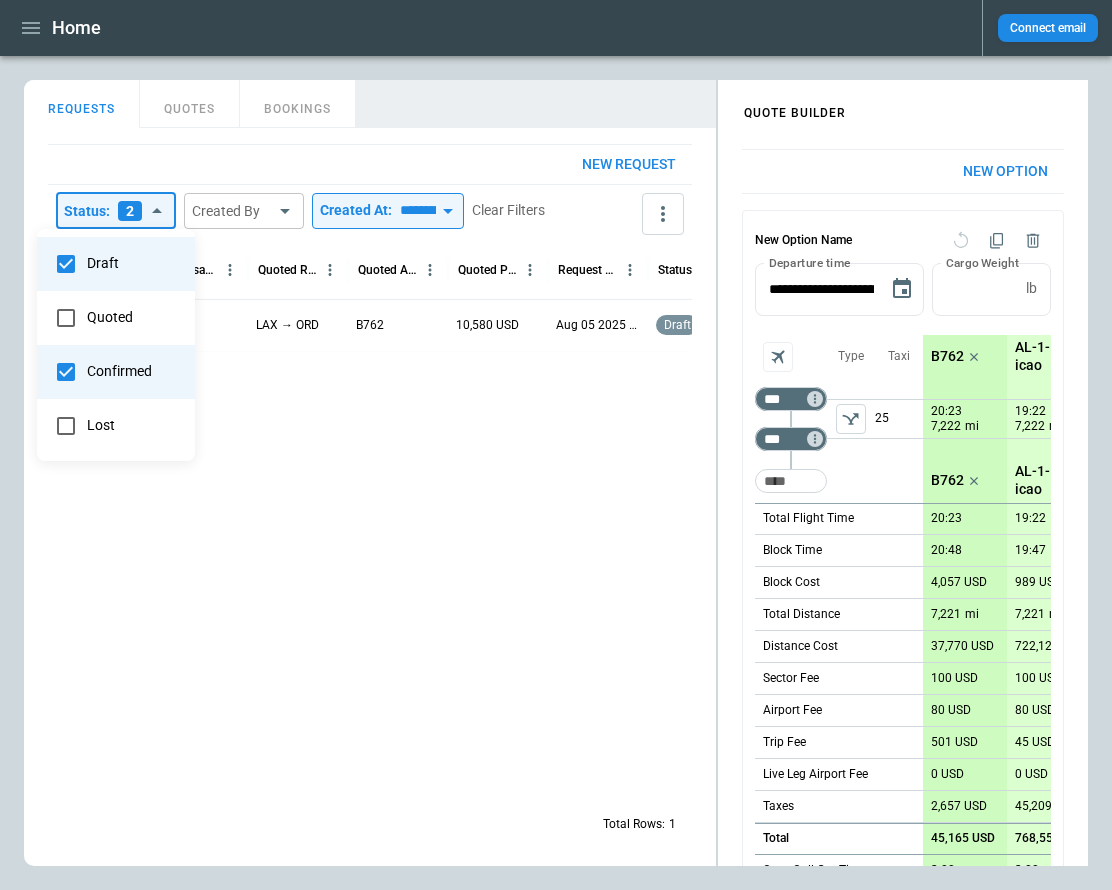 type on "***" 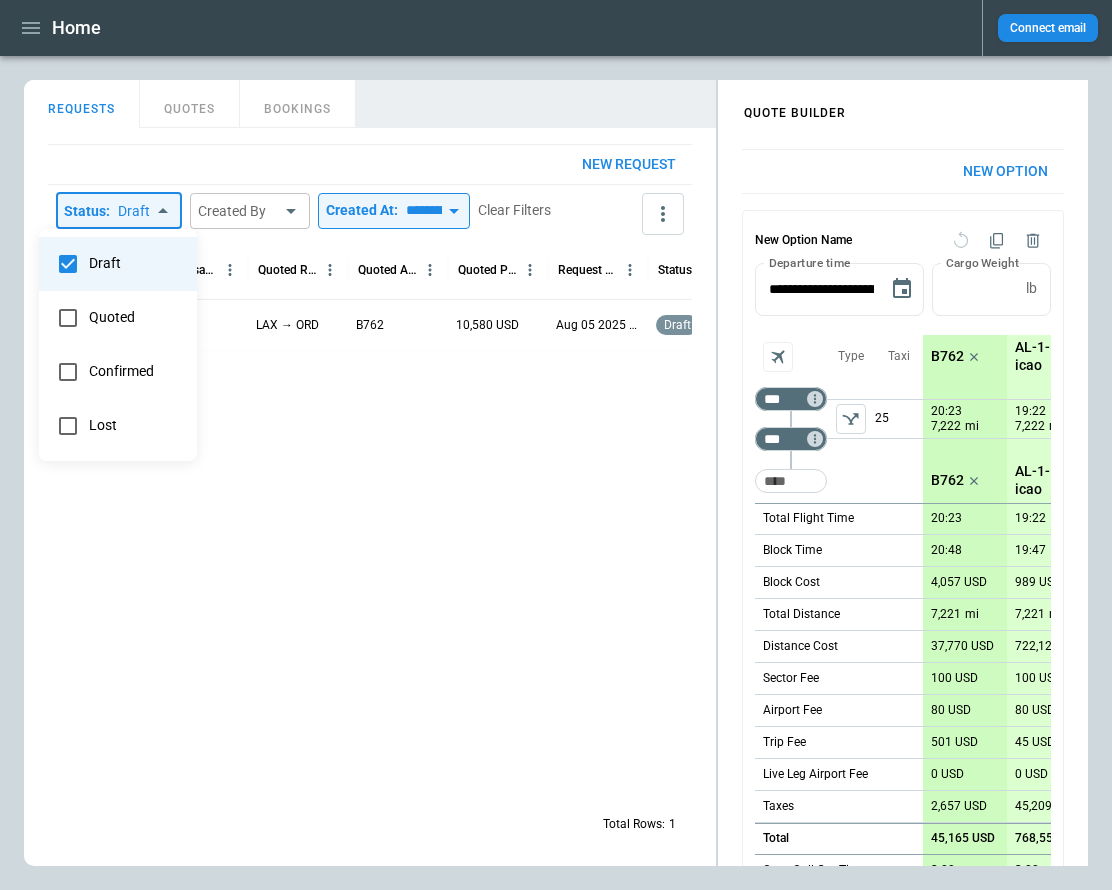 click at bounding box center (556, 445) 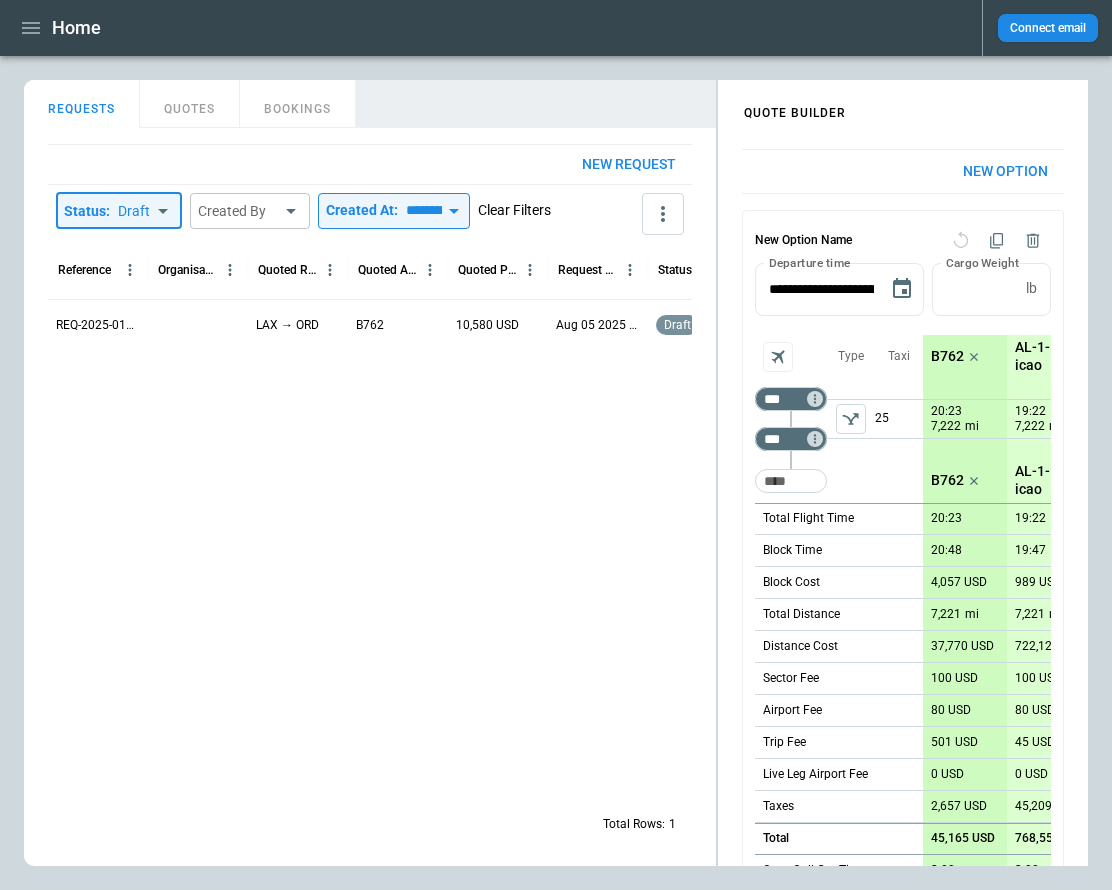 click on "Clear Filters" at bounding box center [514, 210] 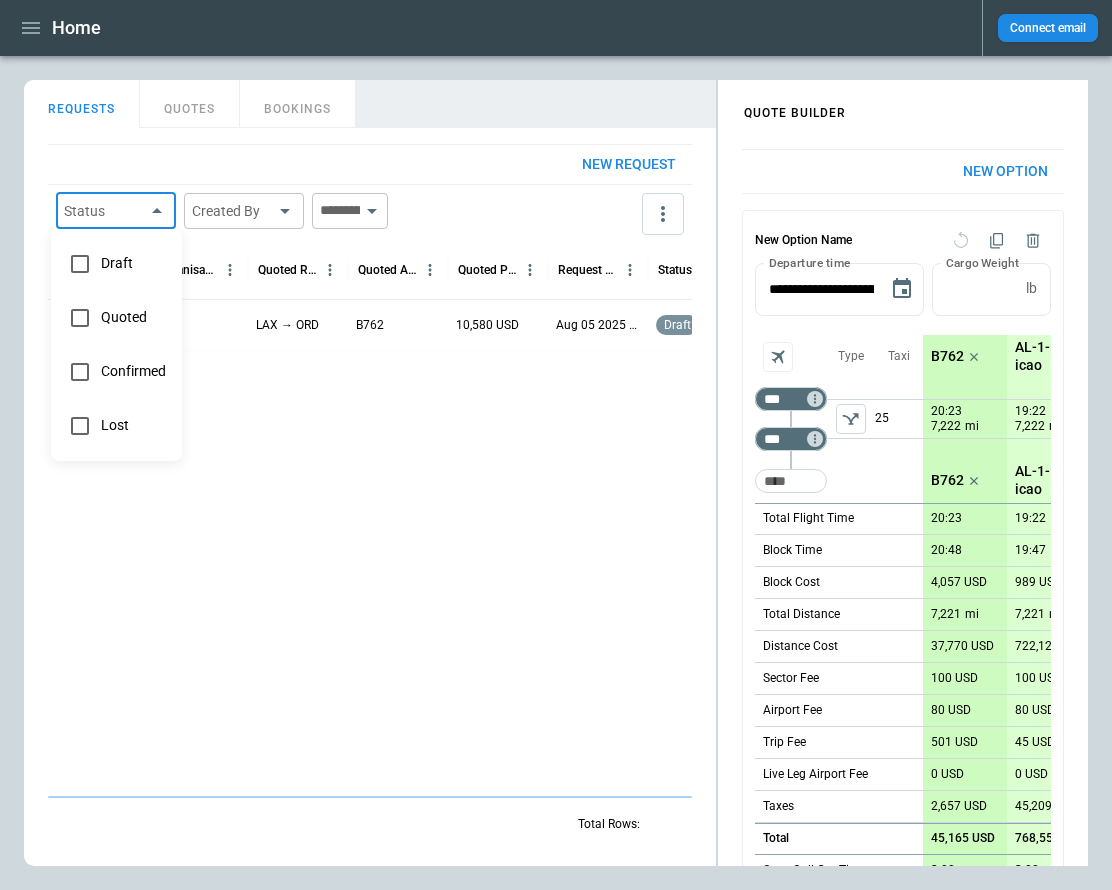 click on "**********" at bounding box center (556, 445) 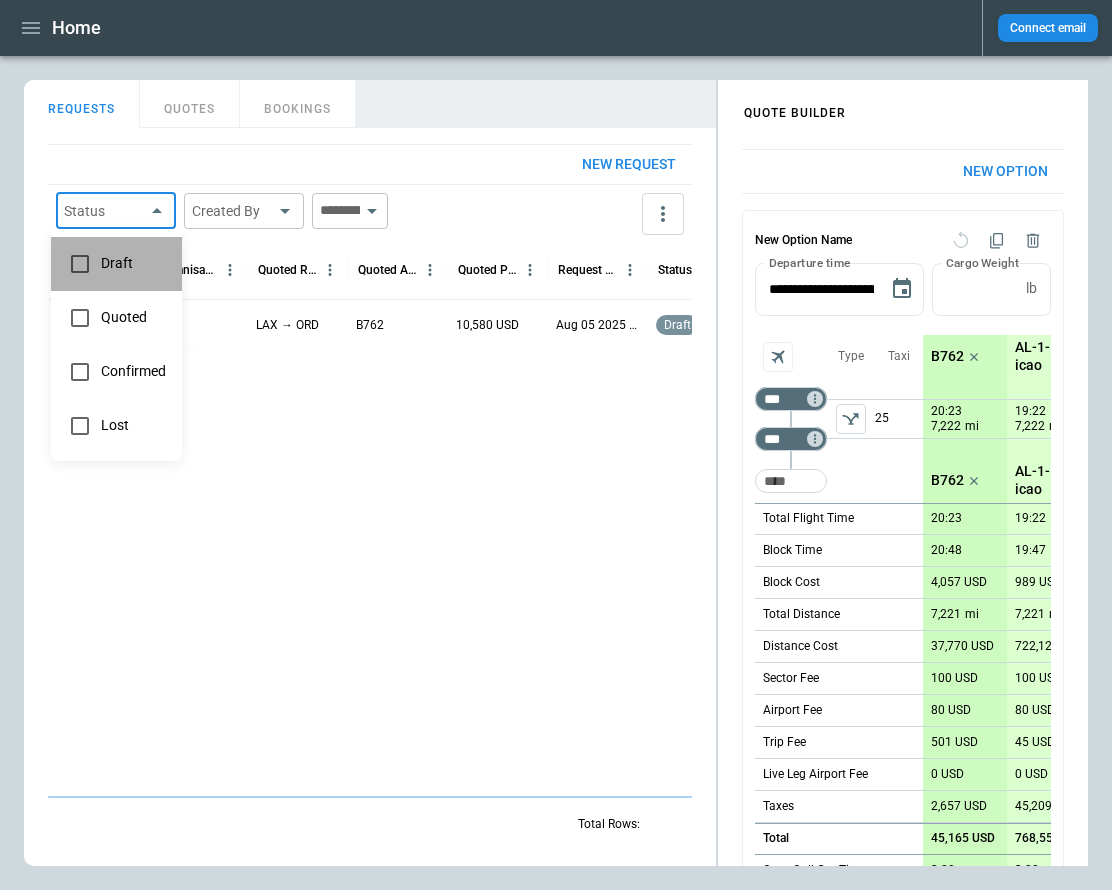 click on "Draft" at bounding box center (133, 263) 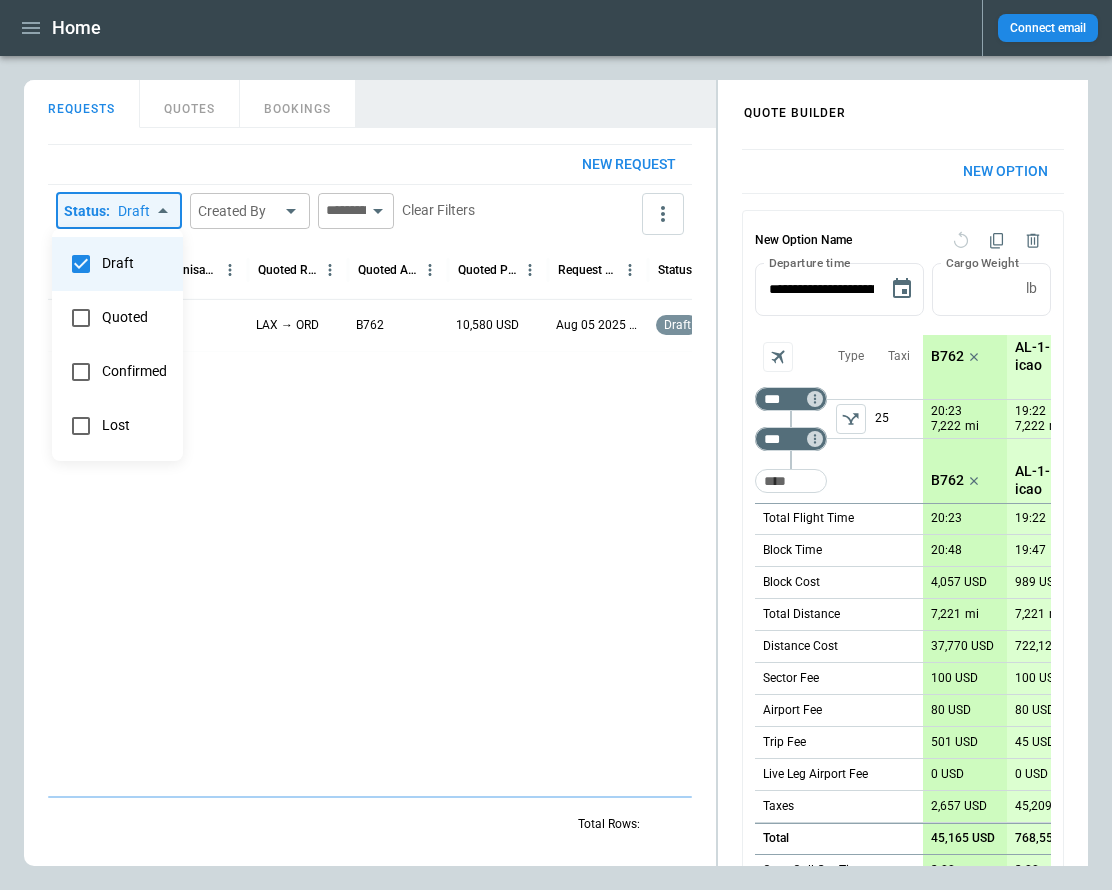 click at bounding box center (556, 445) 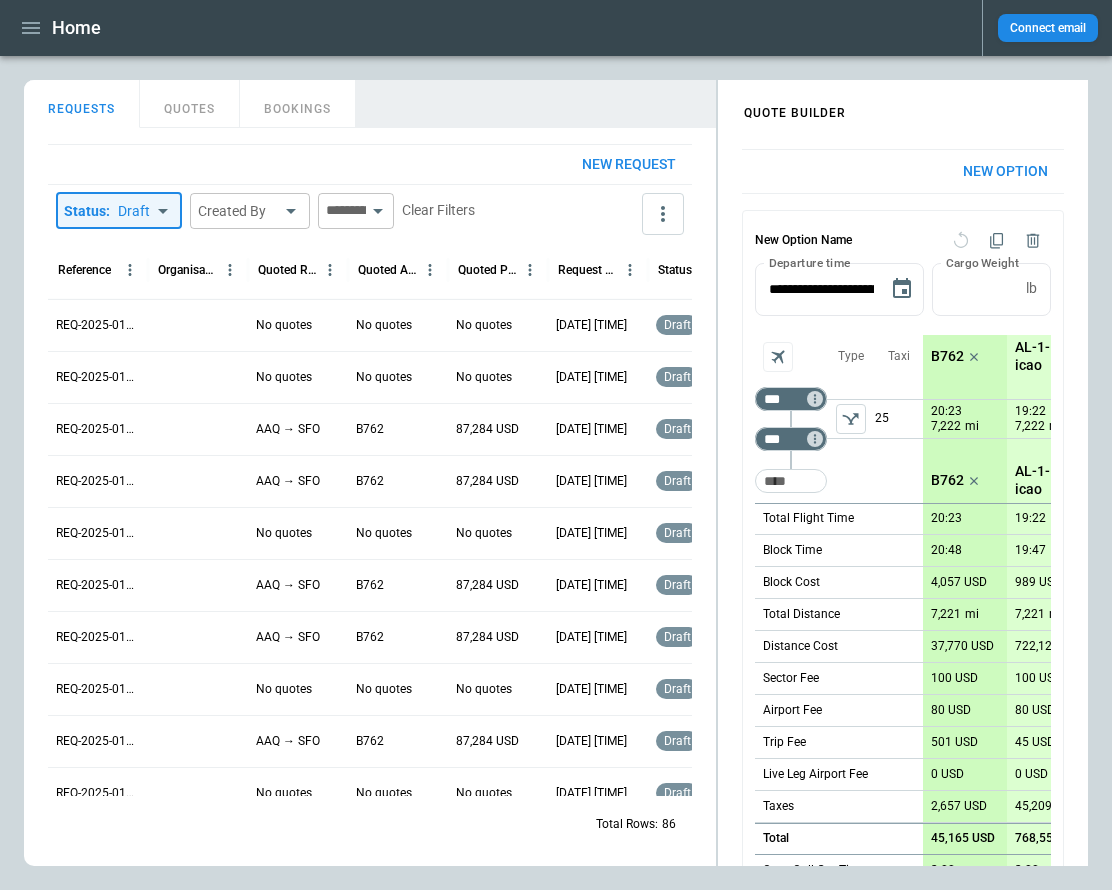 scroll, scrollTop: 0, scrollLeft: 158, axis: horizontal 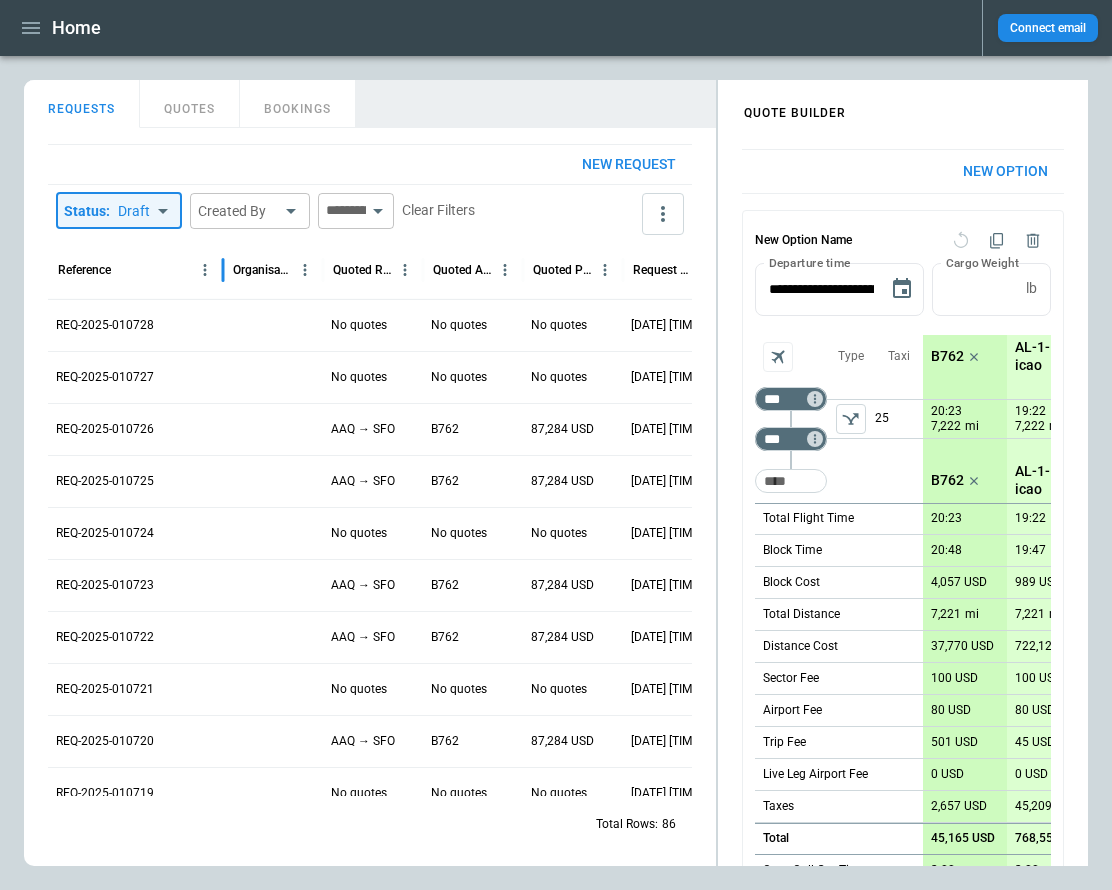 drag, startPoint x: 146, startPoint y: 278, endPoint x: 221, endPoint y: 277, distance: 75.00667 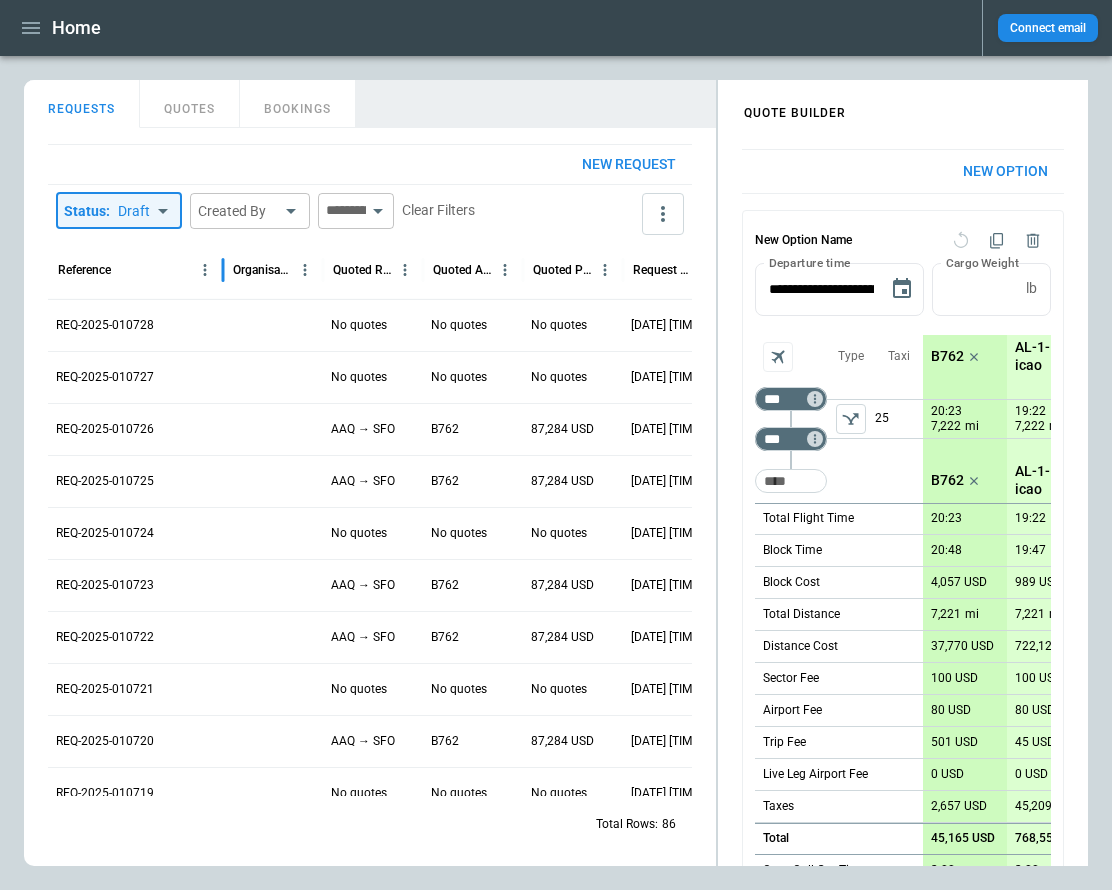 click at bounding box center [223, 270] 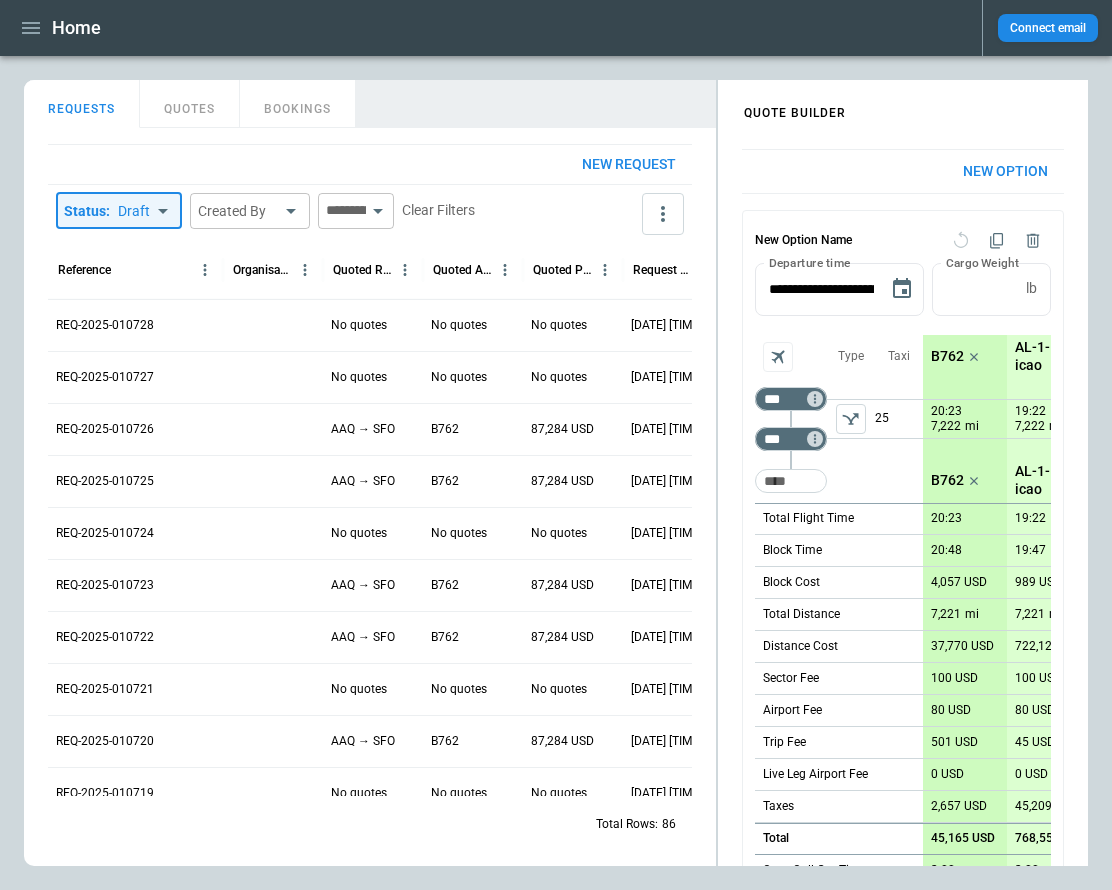 scroll, scrollTop: 0, scrollLeft: 198, axis: horizontal 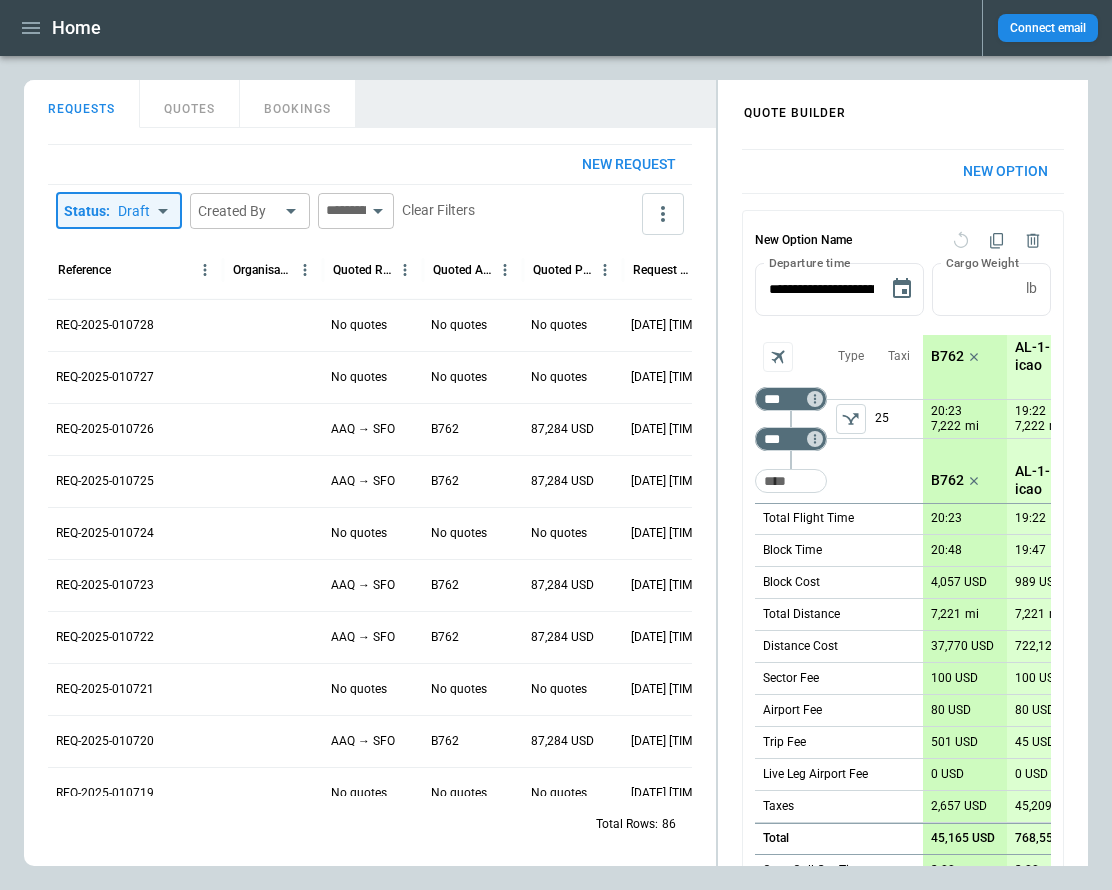 click on "Home Connect email FindBorderBarSize QUOTE BUILDER REQUESTS QUOTES BOOKINGS New request Status : Draft *** ​ Created By ​ ​ Clear Filters Reference Organisation Quoted Route Quoted Aircraft Quoted Price Request Created At (UTC+03:00) Status Created by REQ-2025-010728 No quotes No quotes No quotes Aug 06 2025 17:39 draft Aliona Lut REQ-2025-010727 No quotes No quotes No quotes Aug 06 2025 17:38 draft Aliona Lut REQ-2025-010726 AAQ → SFO B762 87,284 USD Aug 06 2025 17:38 draft Aliona Lut REQ-2025-010725 AAQ → SFO B762 87,284 USD Aug 06 2025 17:37 draft Aliona Lut REQ-2025-010724 No quotes No quotes No quotes Aug 06 2025 17:37 draft Aliona Lut REQ-2025-010723 AAQ → SFO B762 87,284 USD Aug 06 2025 14:30 draft Aliona Lut REQ-2025-010722 AAQ → SFO B762 87,284 USD Aug 06 2025 14:29 draft Aliona Lut REQ-2025-010721 No quotes No quotes No quotes Aug 06 2025 14:28 draft Aliona Lut REQ-2025-010720 AAQ → SFO B762 87,284 USD Aug 06 2025 14:27 draft Aliona Lut REQ-2025-010719 No quotes No quotes No quotes *" at bounding box center (556, 445) 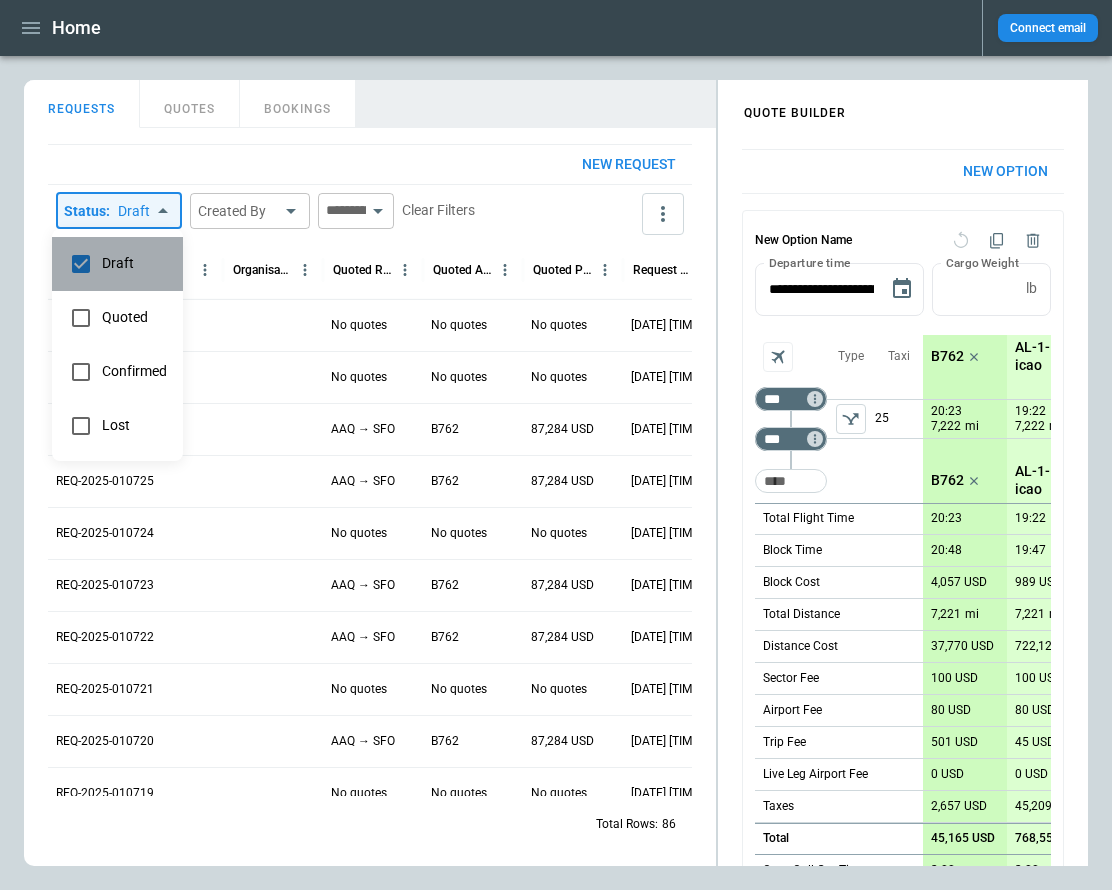 click on "Draft" at bounding box center (134, 263) 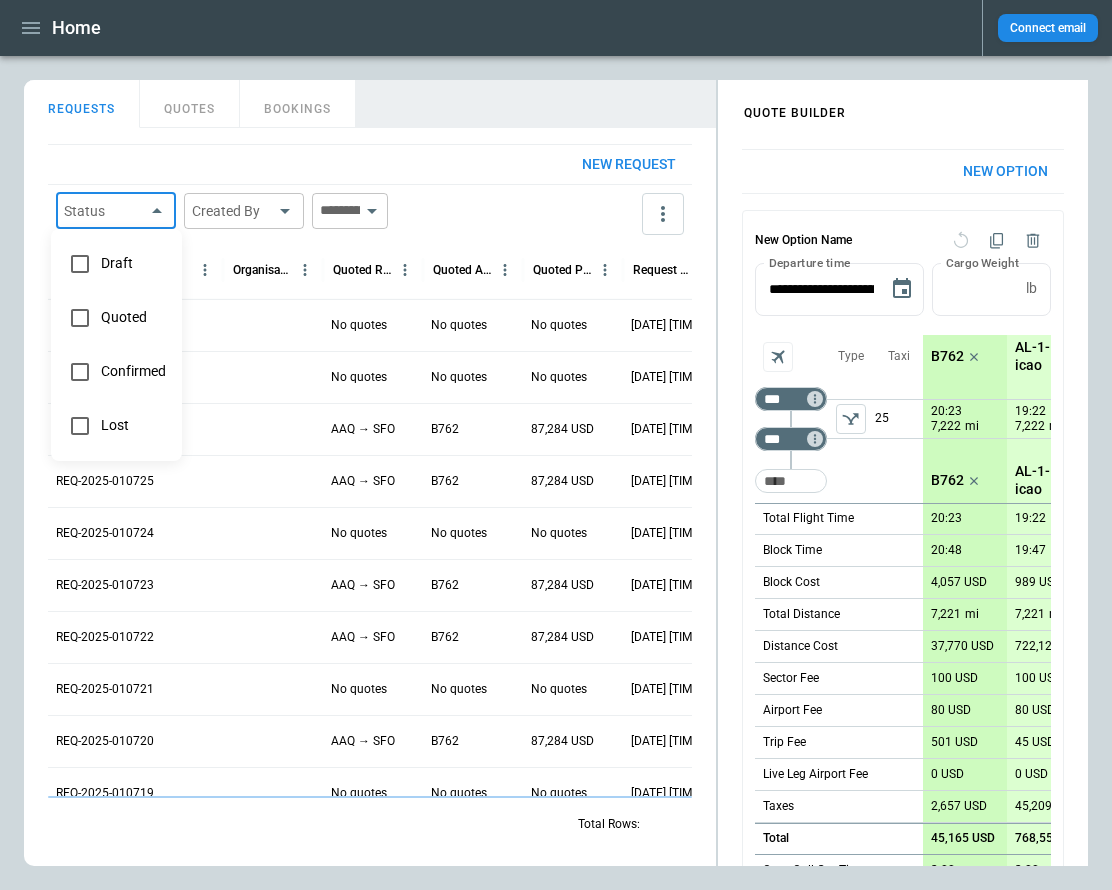 click at bounding box center [556, 445] 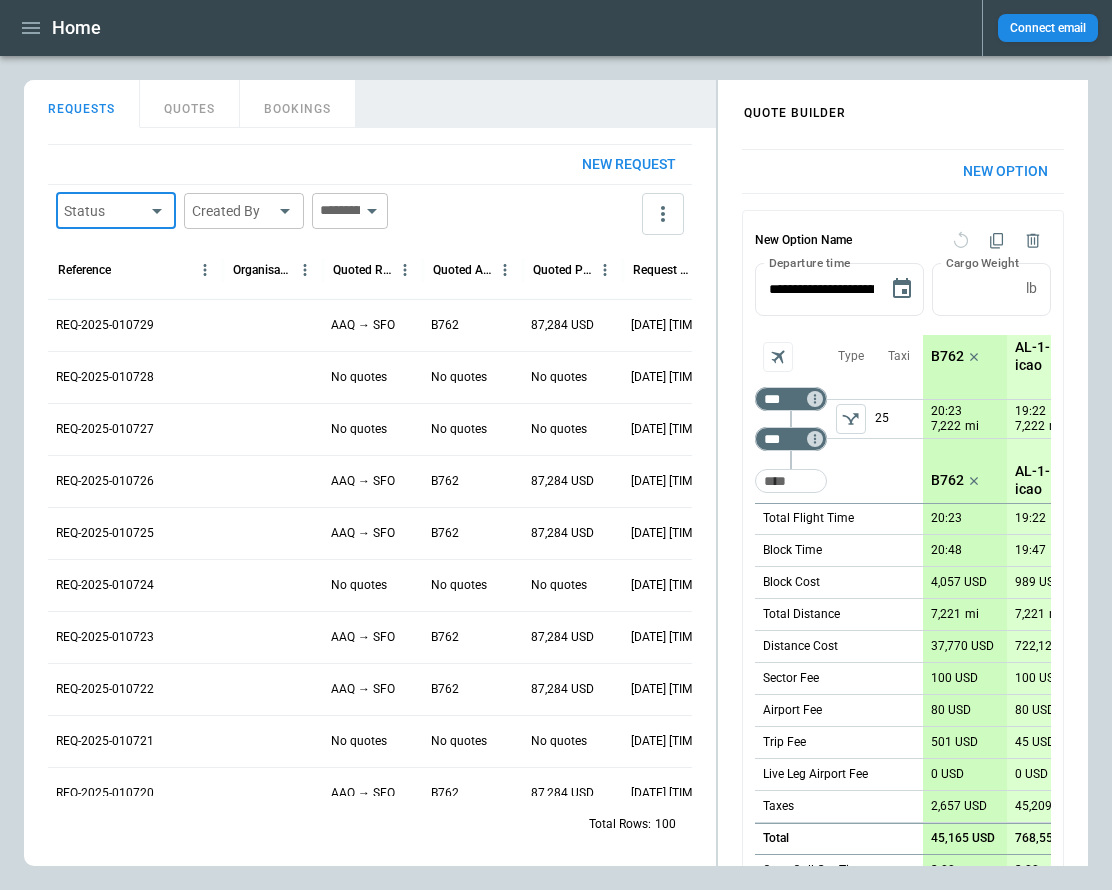 scroll, scrollTop: 84, scrollLeft: 0, axis: vertical 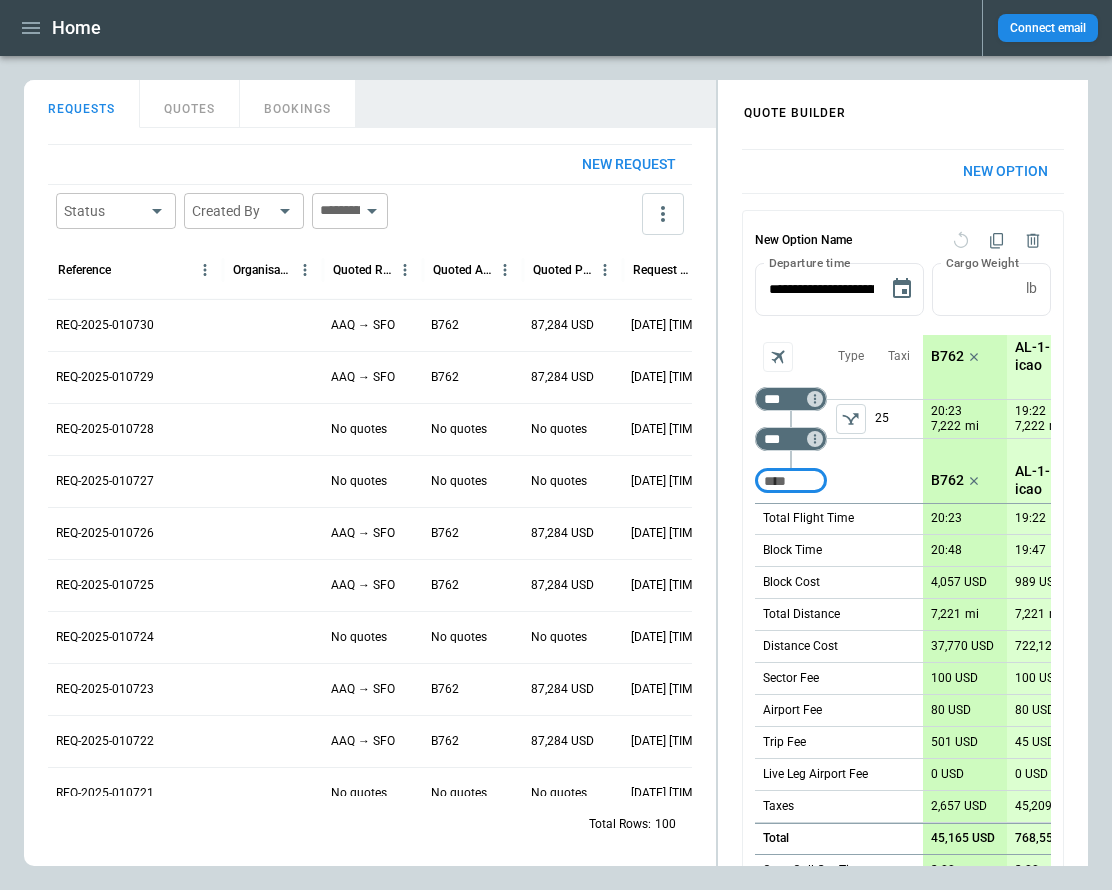 click at bounding box center (336, 211) 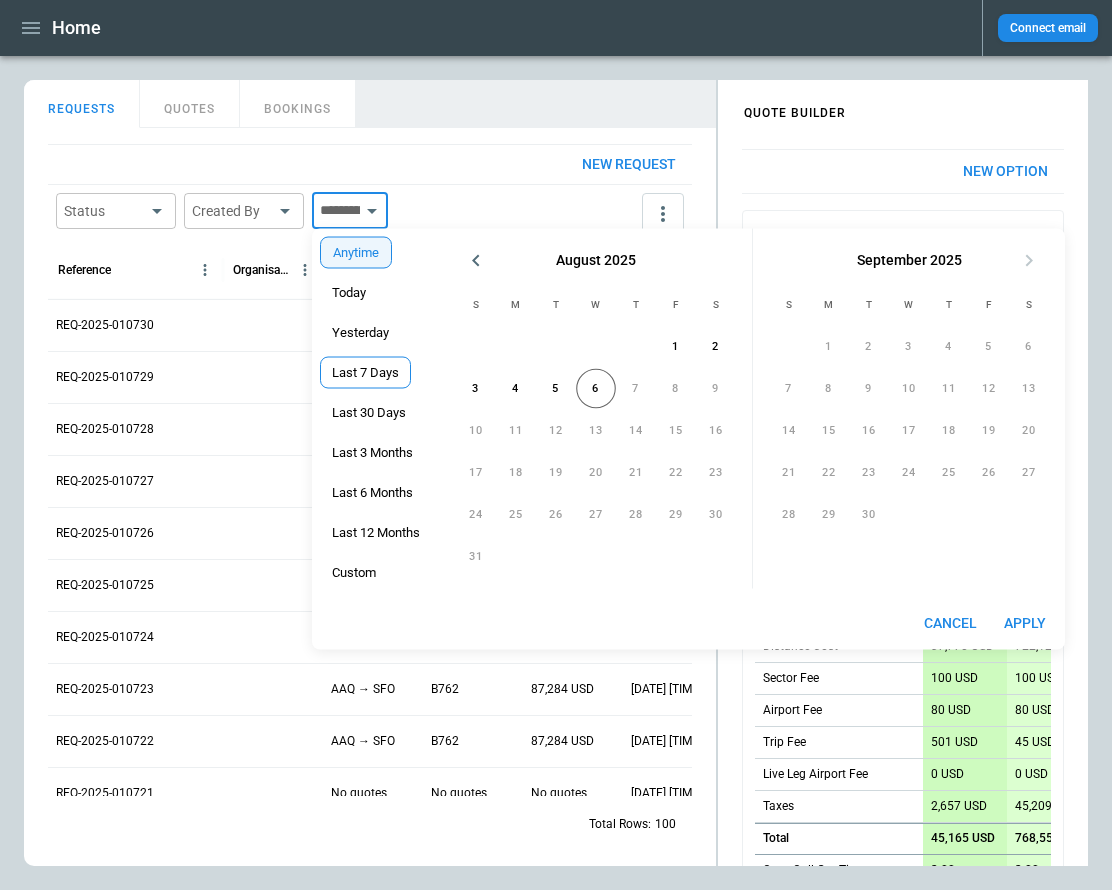 click on "Last 7 Days" at bounding box center (365, 373) 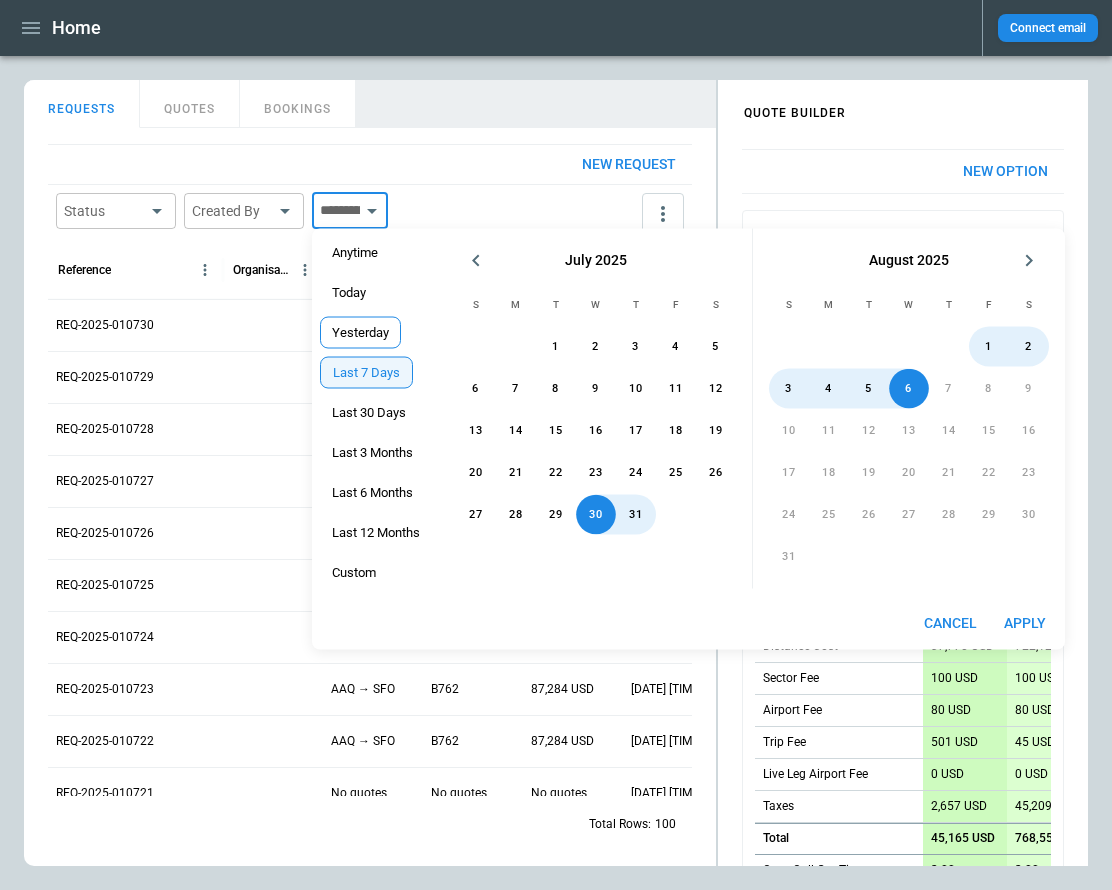 click on "Yesterday" at bounding box center (360, 333) 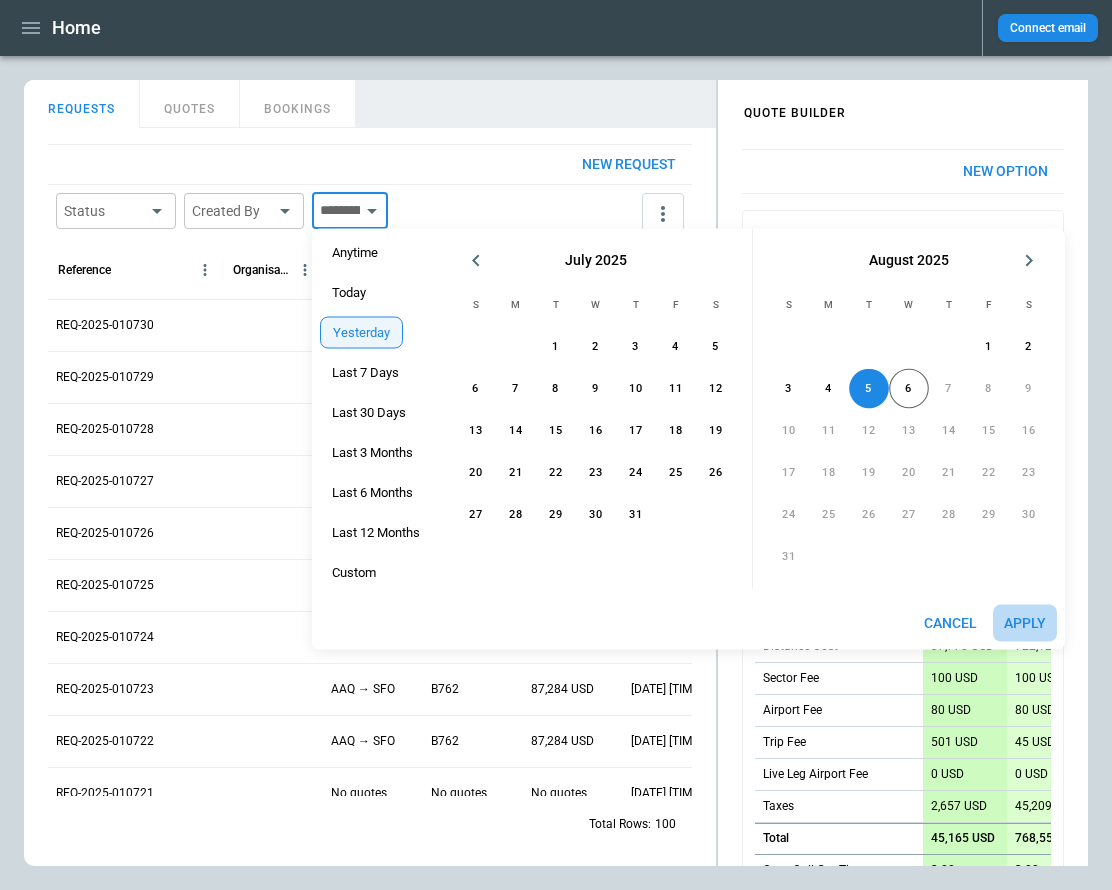 click on "Apply" at bounding box center (1025, 623) 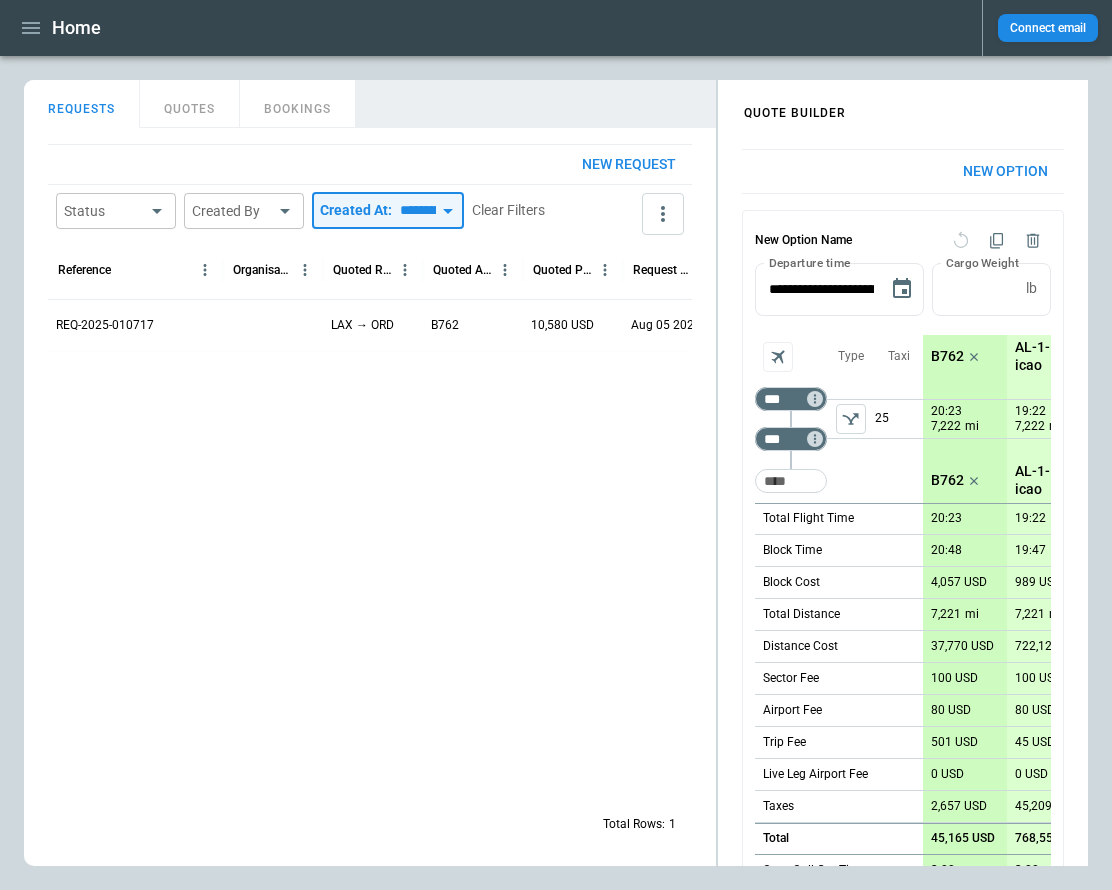 click on "*********" at bounding box center [414, 211] 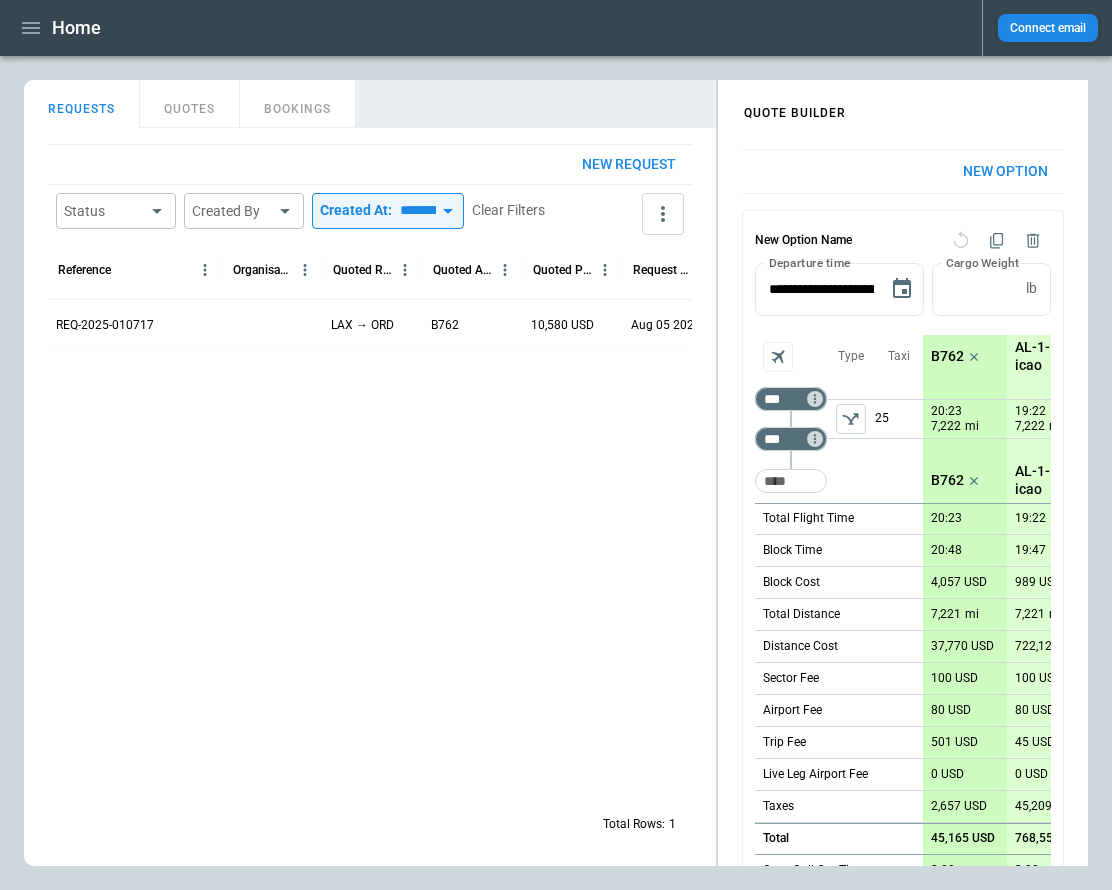 click at bounding box center (485, 574) 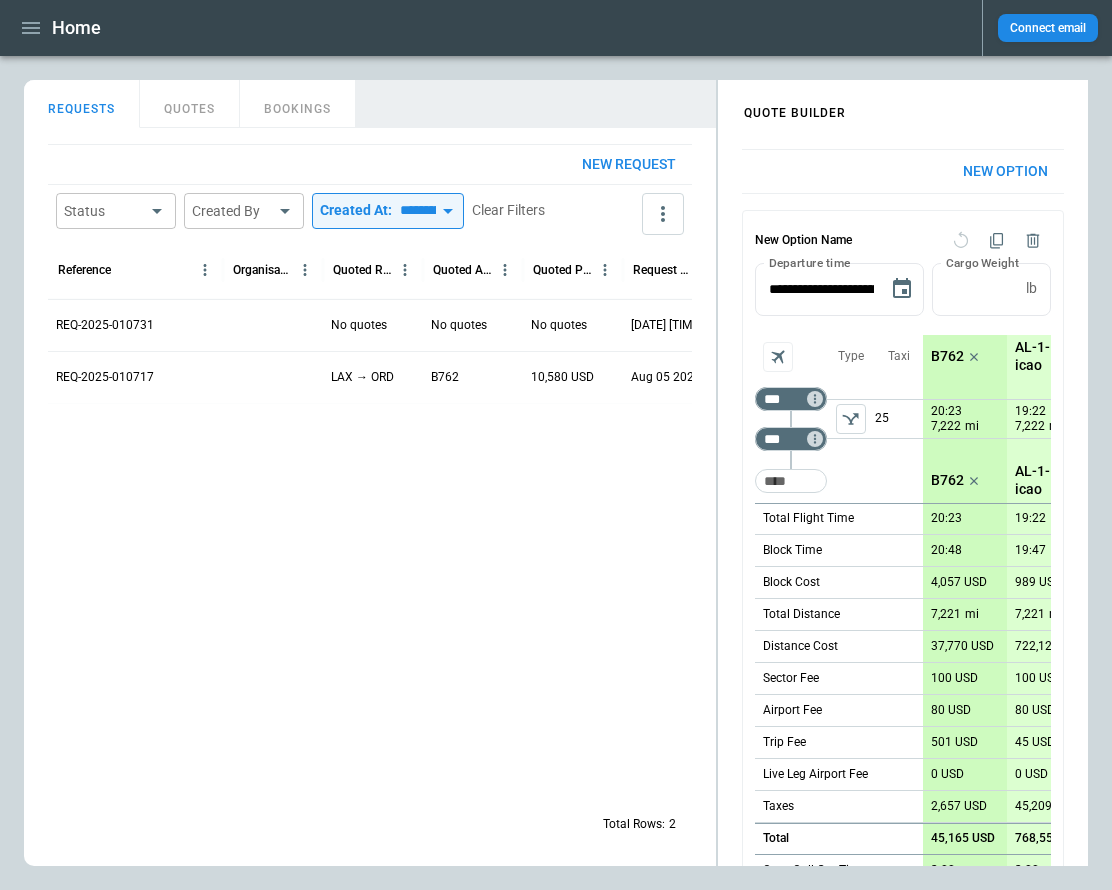scroll, scrollTop: 0, scrollLeft: 48, axis: horizontal 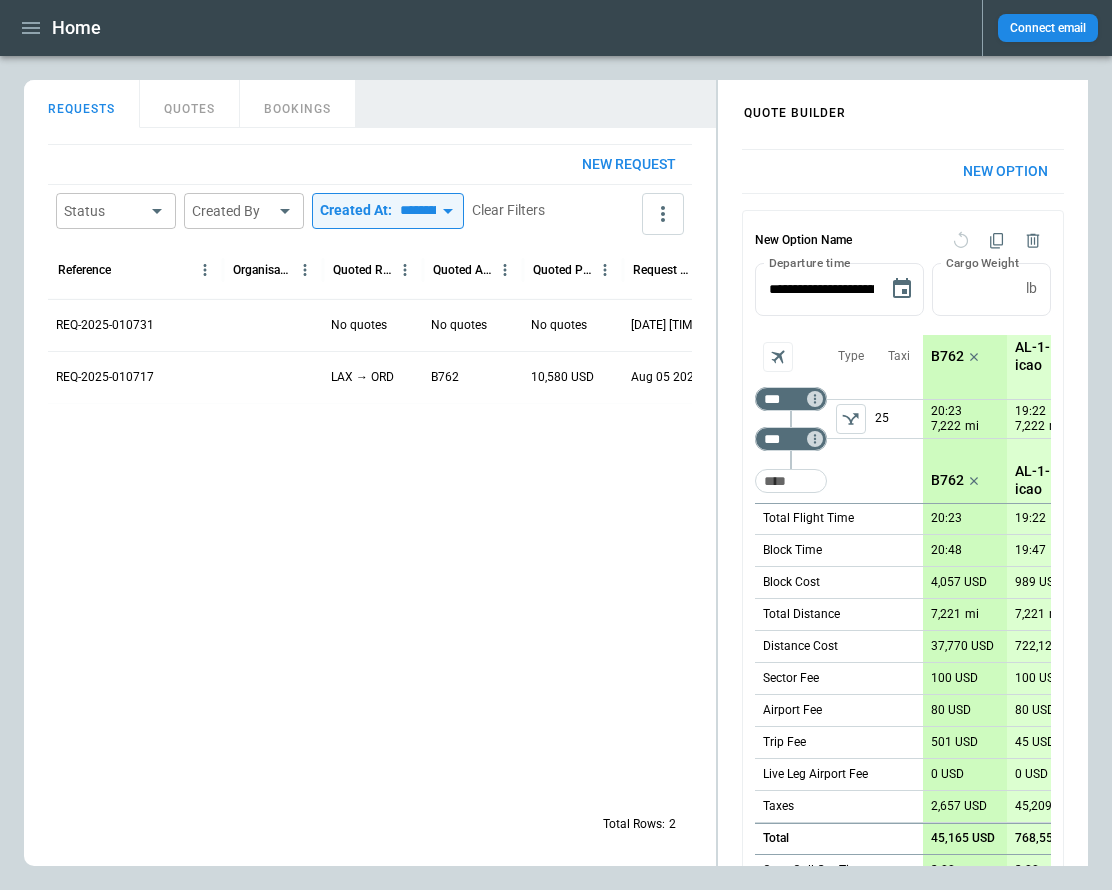 click 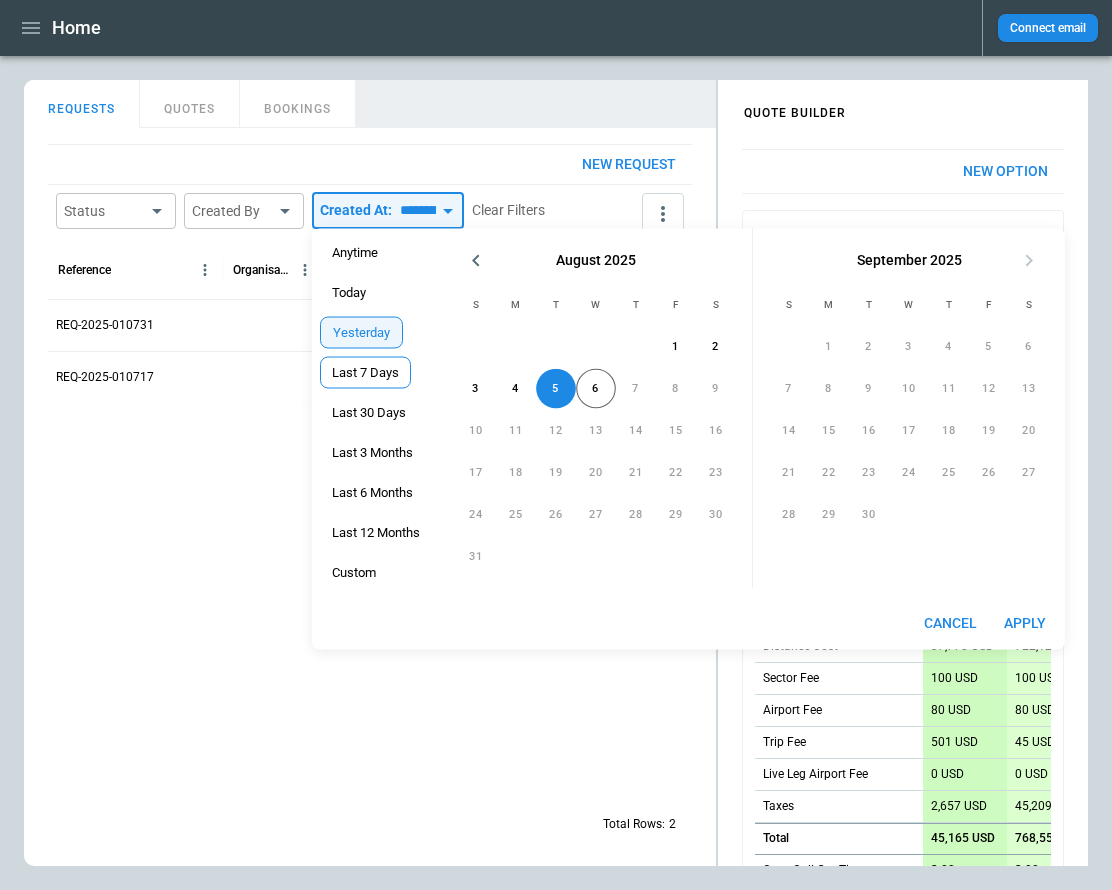 click on "Last 7 Days" at bounding box center (365, 373) 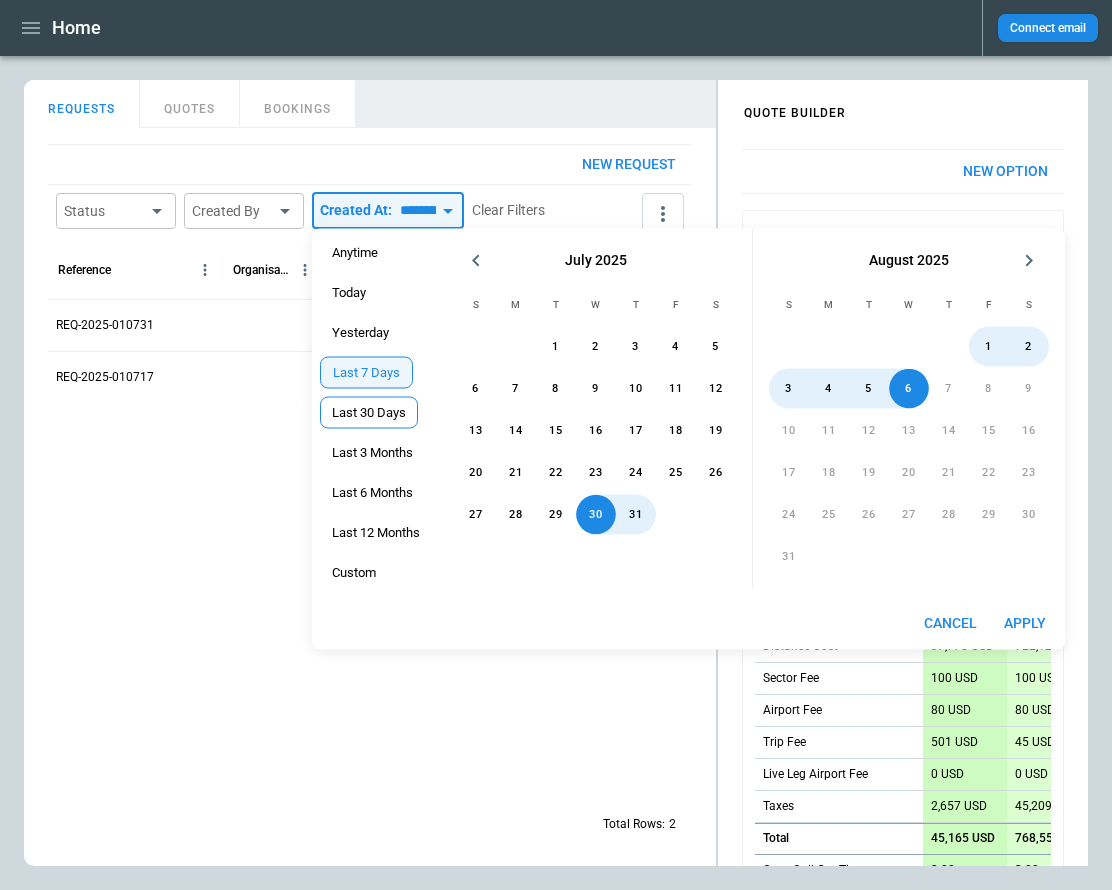 click on "Last 30 Days" at bounding box center [369, 413] 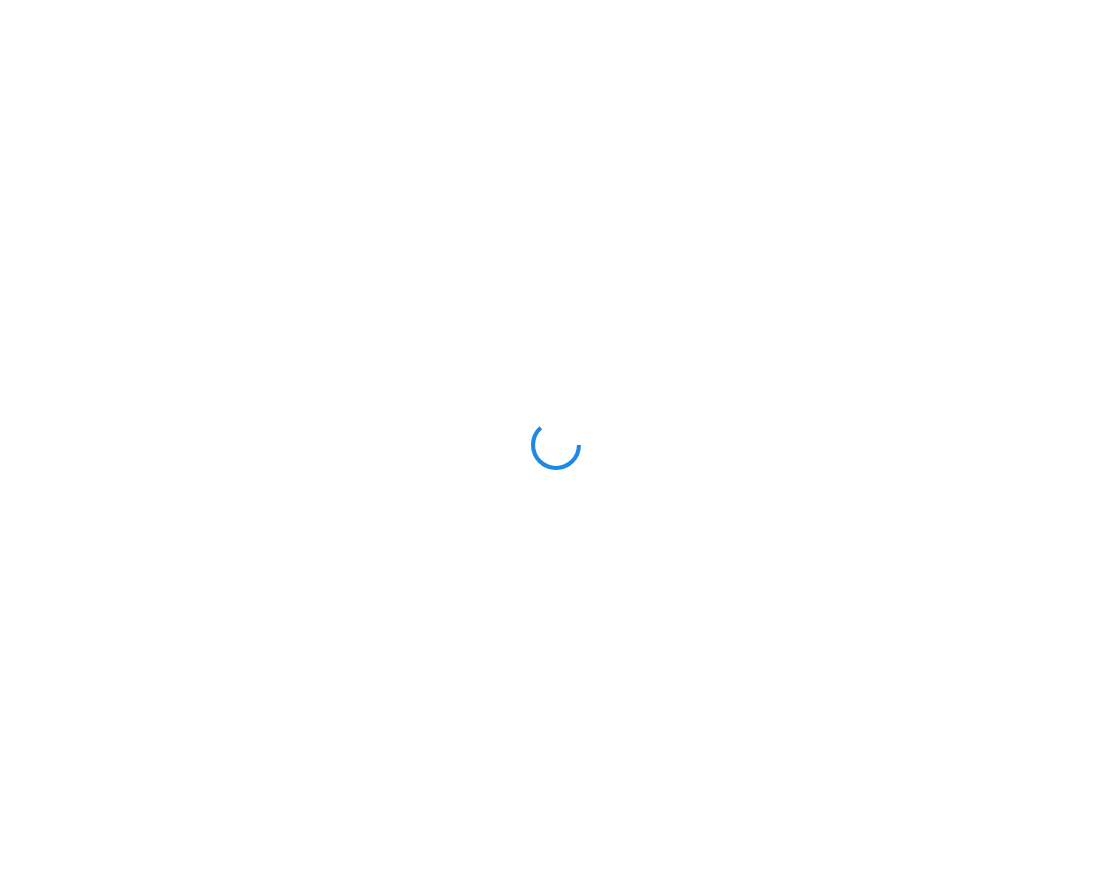 scroll, scrollTop: 0, scrollLeft: 0, axis: both 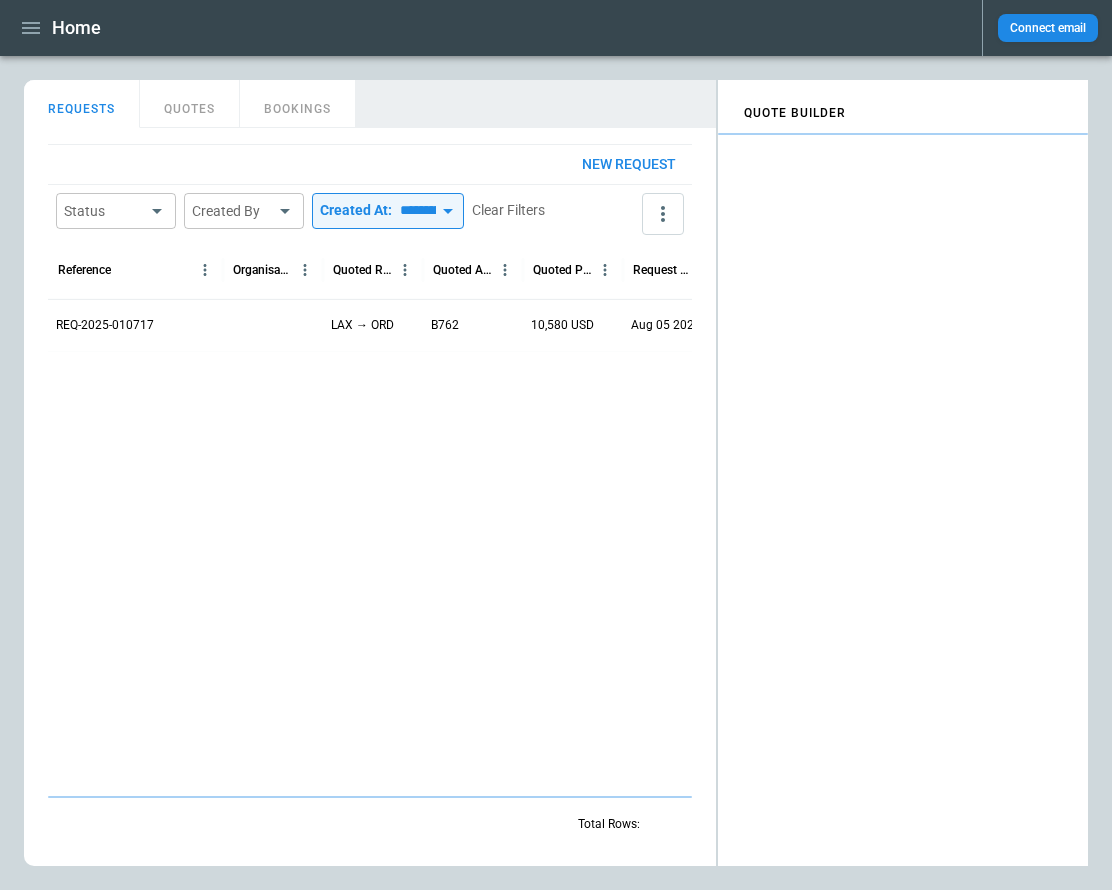 click on "*********" at bounding box center [414, 211] 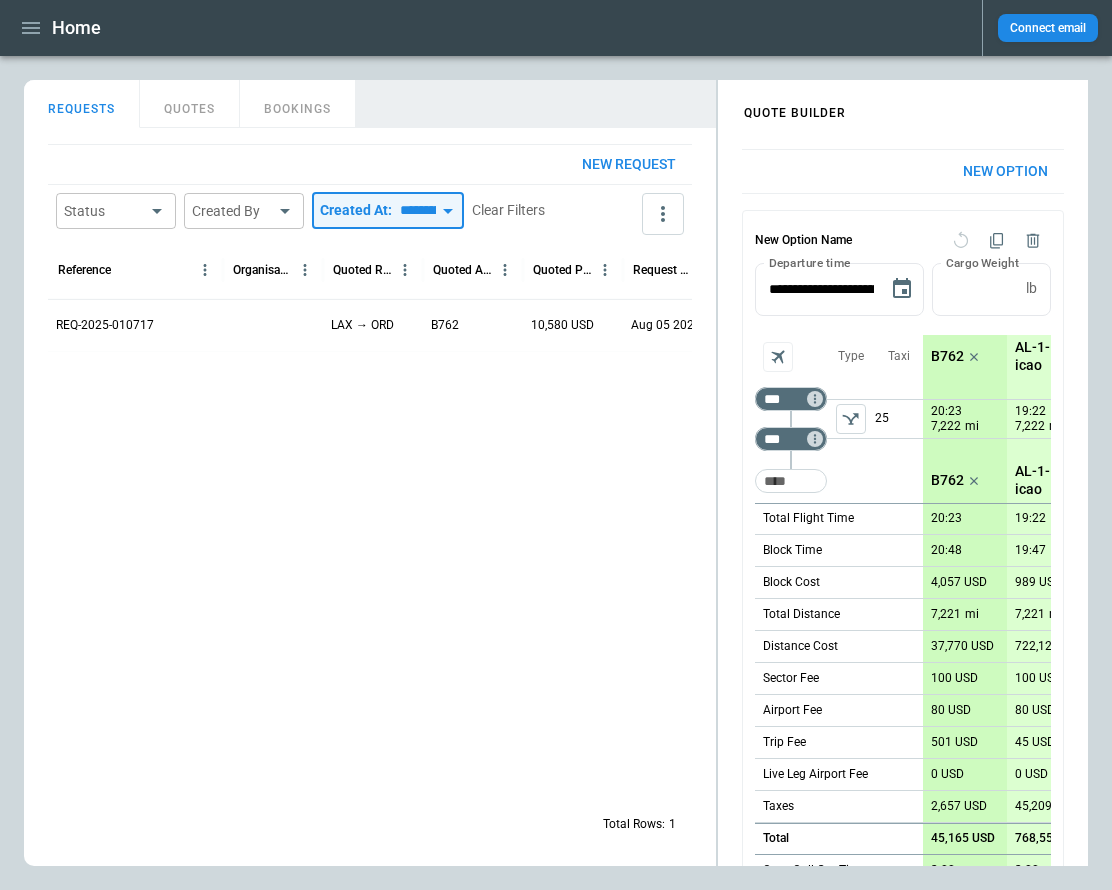 click on "*********" at bounding box center (414, 211) 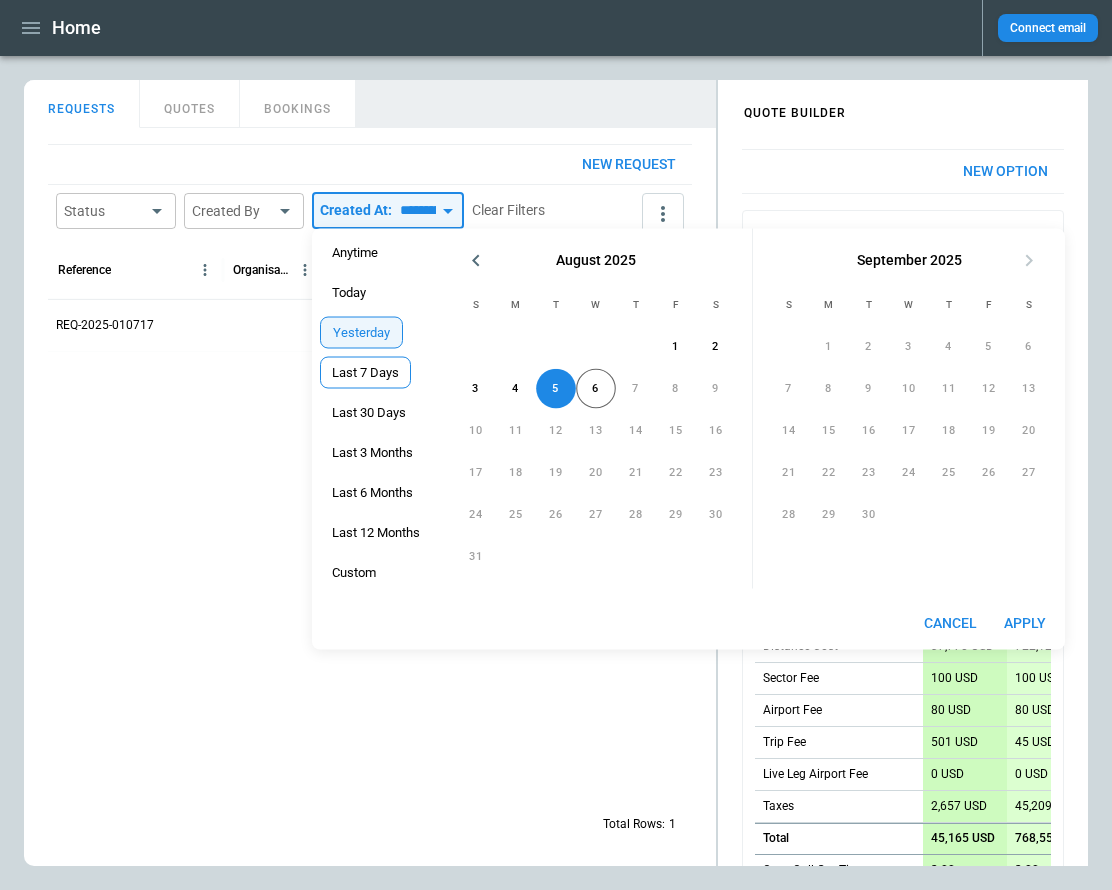 click on "Last 7 Days" at bounding box center [365, 373] 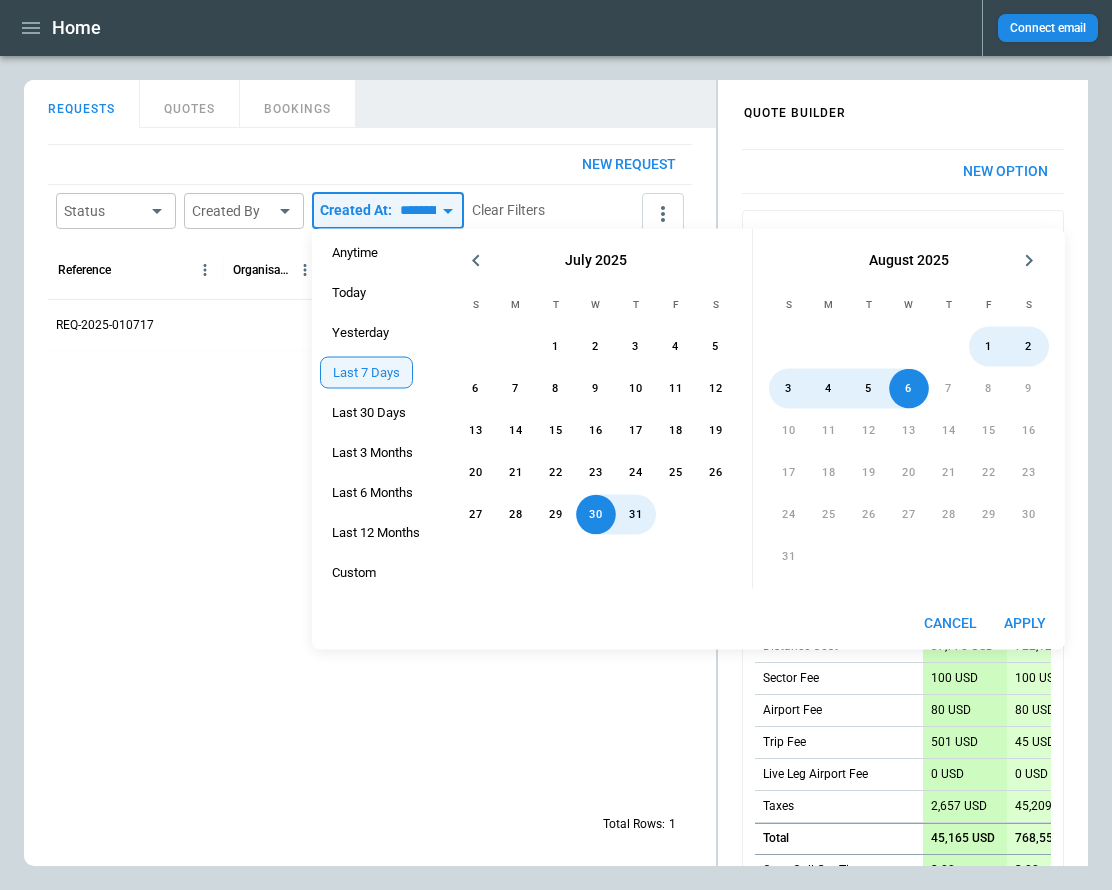 click at bounding box center (485, 574) 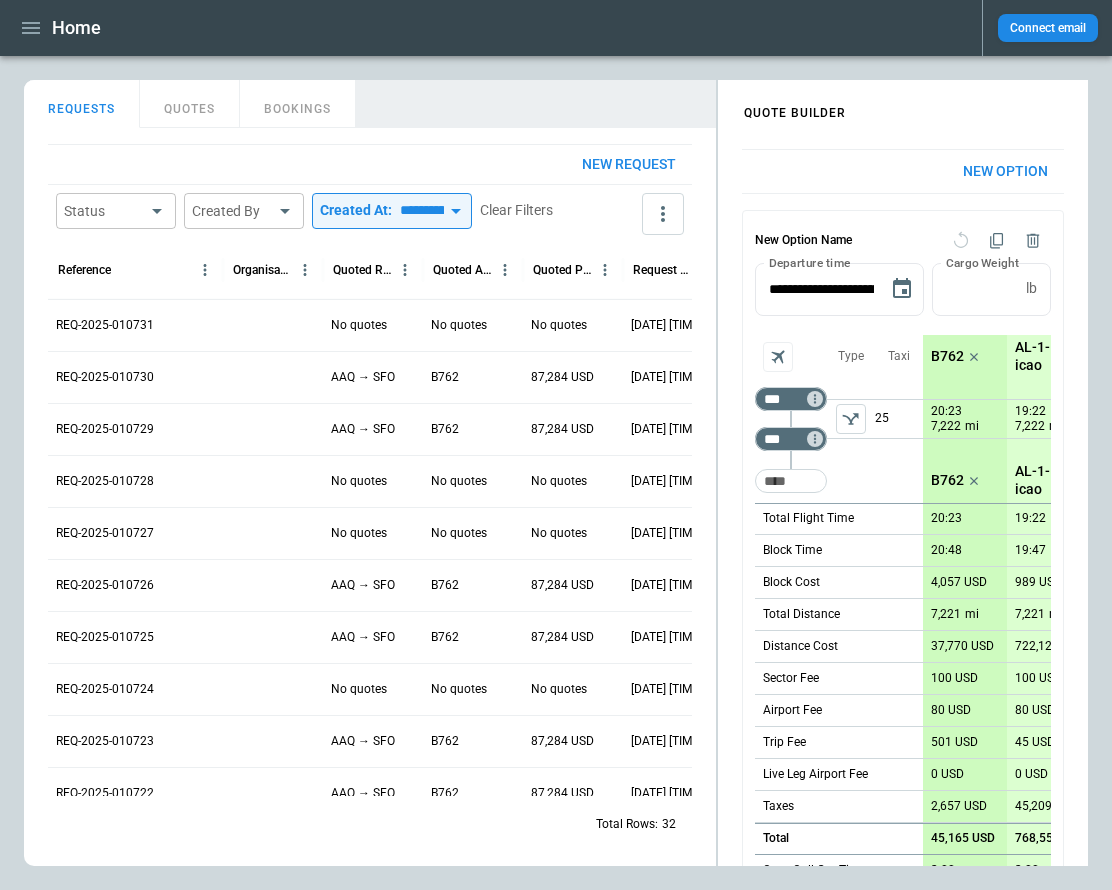 click 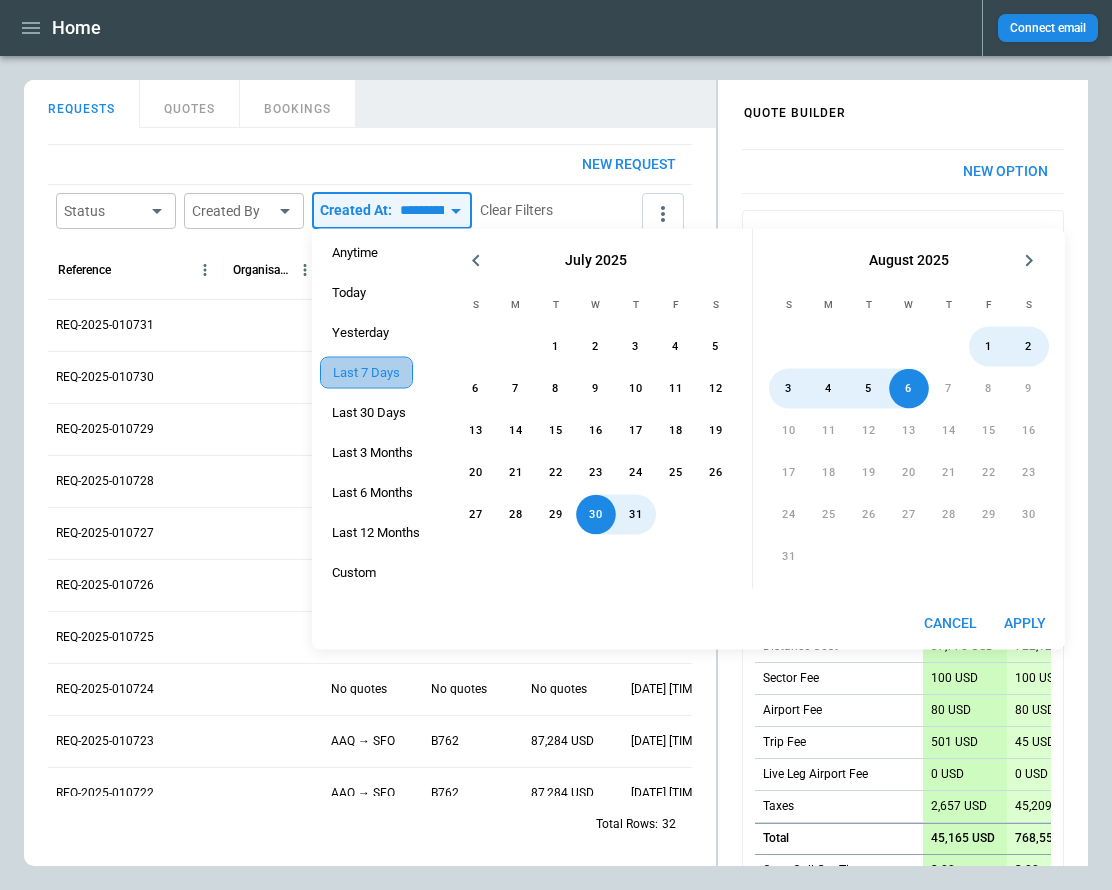 click on "Last 7 Days" at bounding box center [366, 373] 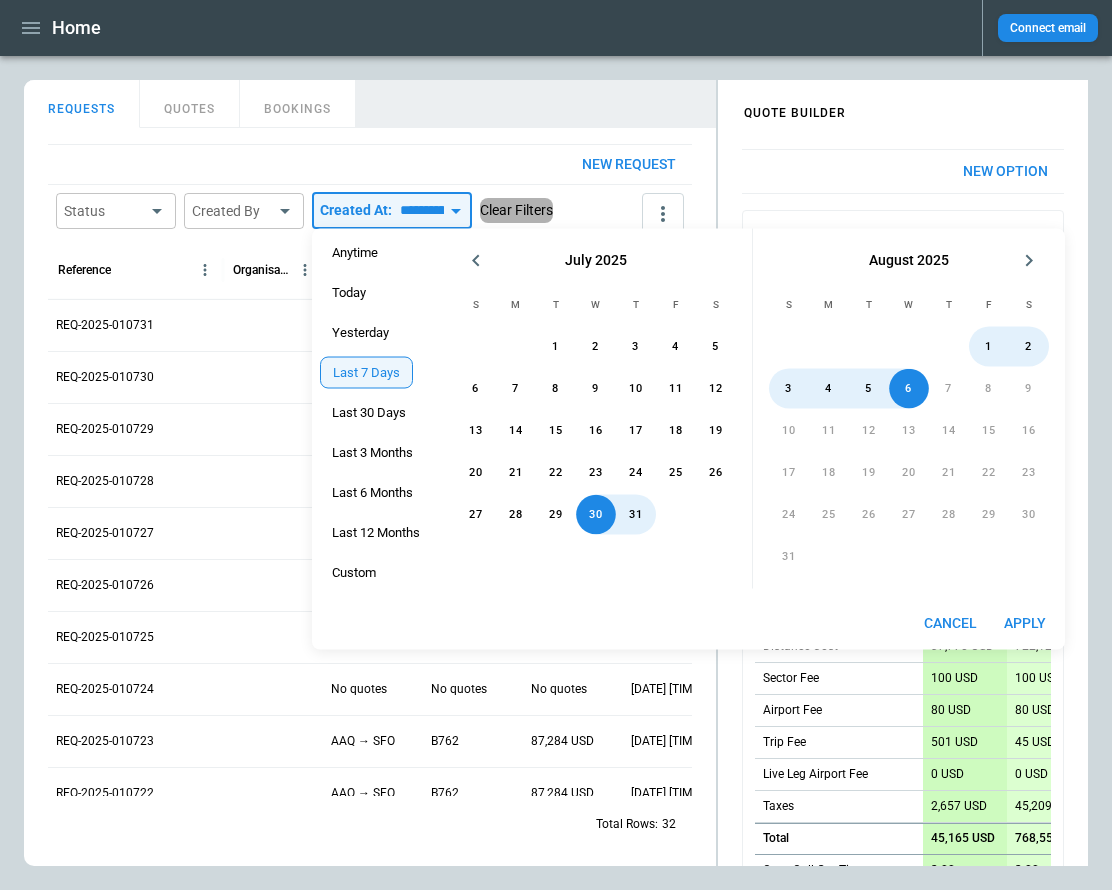 click on "Clear Filters" at bounding box center [516, 210] 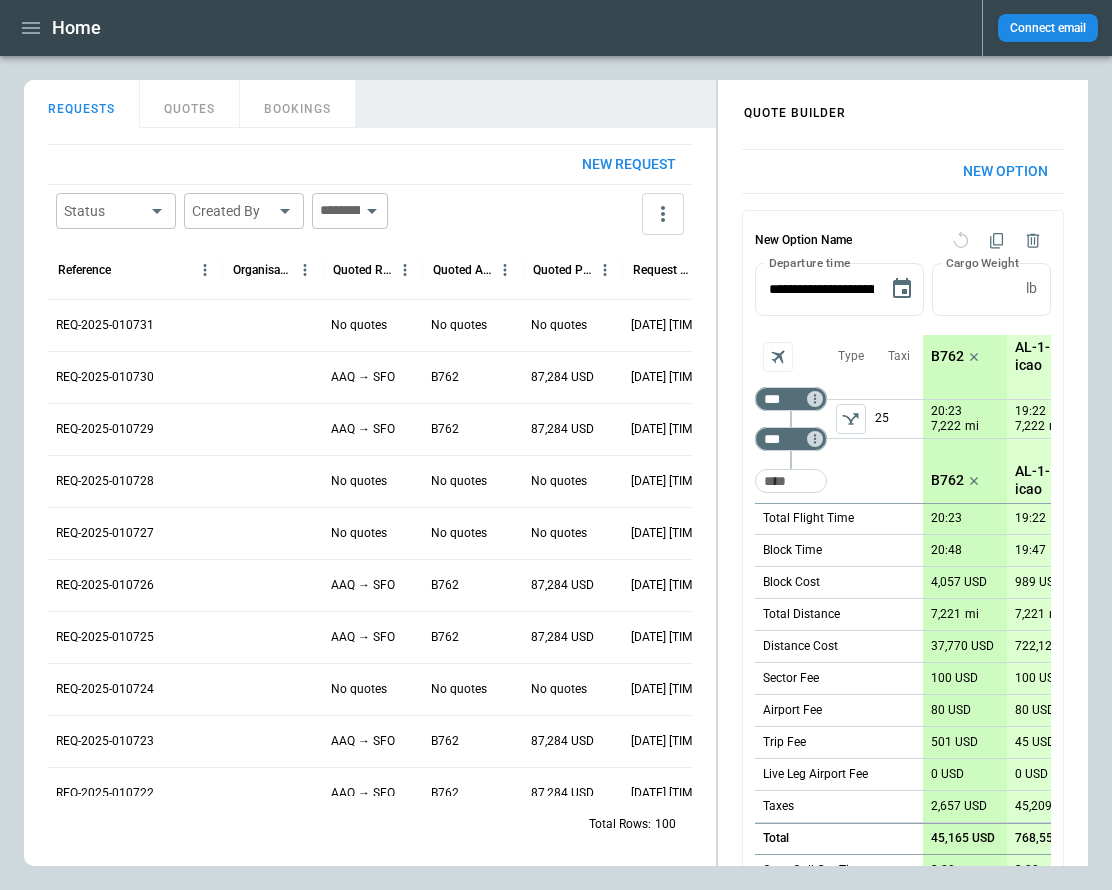 click on "New request Status ​ Created By ​ ​ Reference Organisation Quoted Route Quoted Aircraft Quoted Price Request Created At (UTC+03:00) Status Created by REQ-2025-010731 No quotes No quotes No quotes Aug 06 2025 17:41 draft Aliona Lut REQ-2025-010730 AAQ → SFO B762 87,284 USD Aug 06 2025 17:39 draft Aliona Lut REQ-2025-010729 AAQ → SFO B762 87,284 USD Aug 06 2025 17:39 draft Aliona Lut REQ-2025-010728 No quotes No quotes No quotes Aug 06 2025 17:39 draft Aliona Lut REQ-2025-010727 No quotes No quotes No quotes Aug 06 2025 17:38 draft Aliona Lut REQ-2025-010726 AAQ → SFO B762 87,284 USD Aug 06 2025 17:38 draft Aliona Lut REQ-2025-010725 AAQ → SFO B762 87,284 USD Aug 06 2025 17:37 draft Aliona Lut REQ-2025-010724 No quotes No quotes No quotes Aug 06 2025 17:37 draft Aliona Lut REQ-2025-010723 AAQ → SFO B762 87,284 USD Aug 06 2025 14:30 draft Aliona Lut REQ-2025-010722 AAQ → SFO B762 87,284 USD Aug 06 2025 14:29 draft Aliona Lut REQ-2025-010721 No quotes No quotes No quotes Aug 06 2025 14:28 draft" at bounding box center [370, 497] 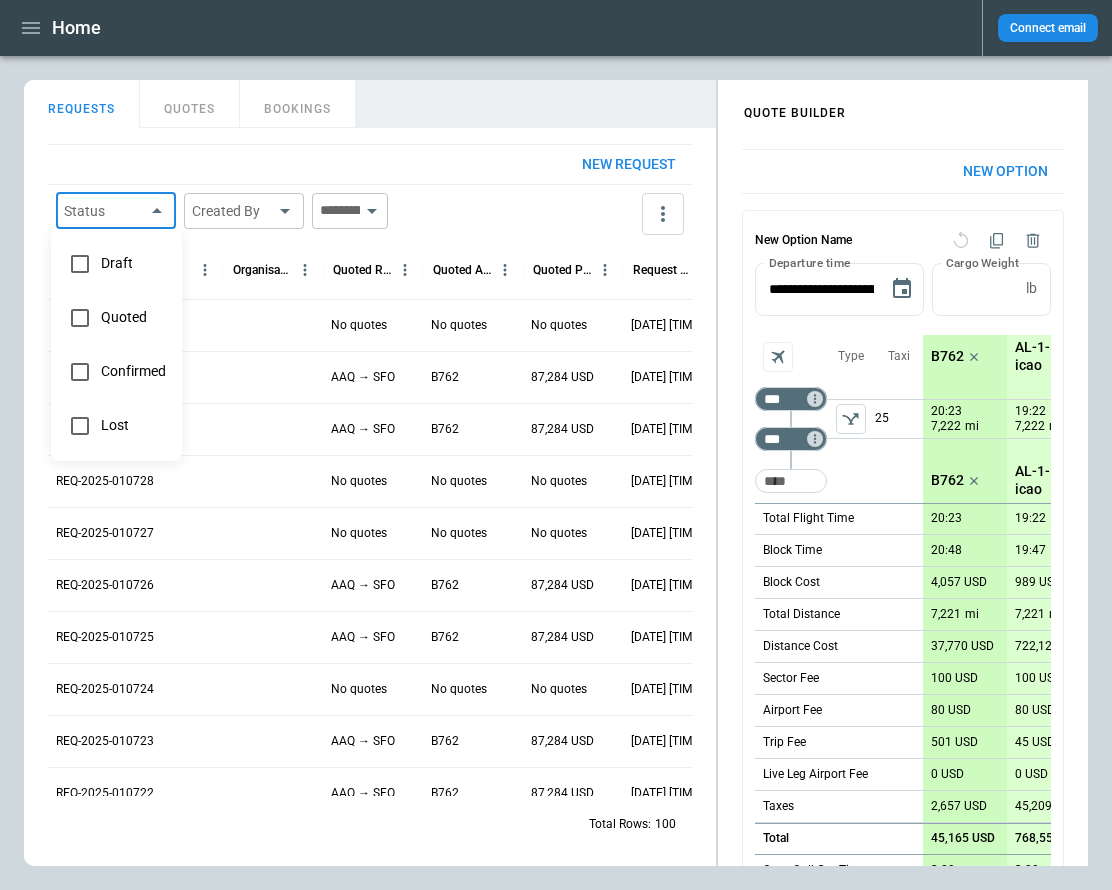 click on "Draft" at bounding box center (133, 263) 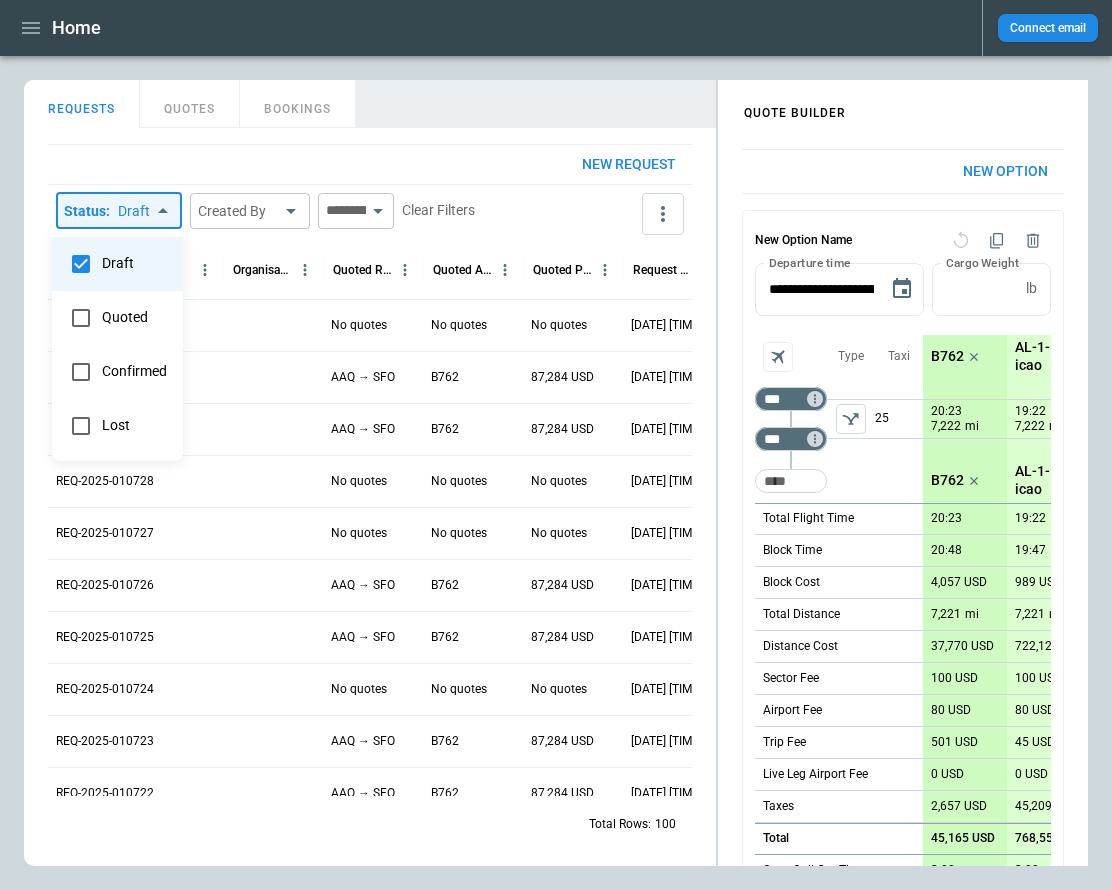 type on "***" 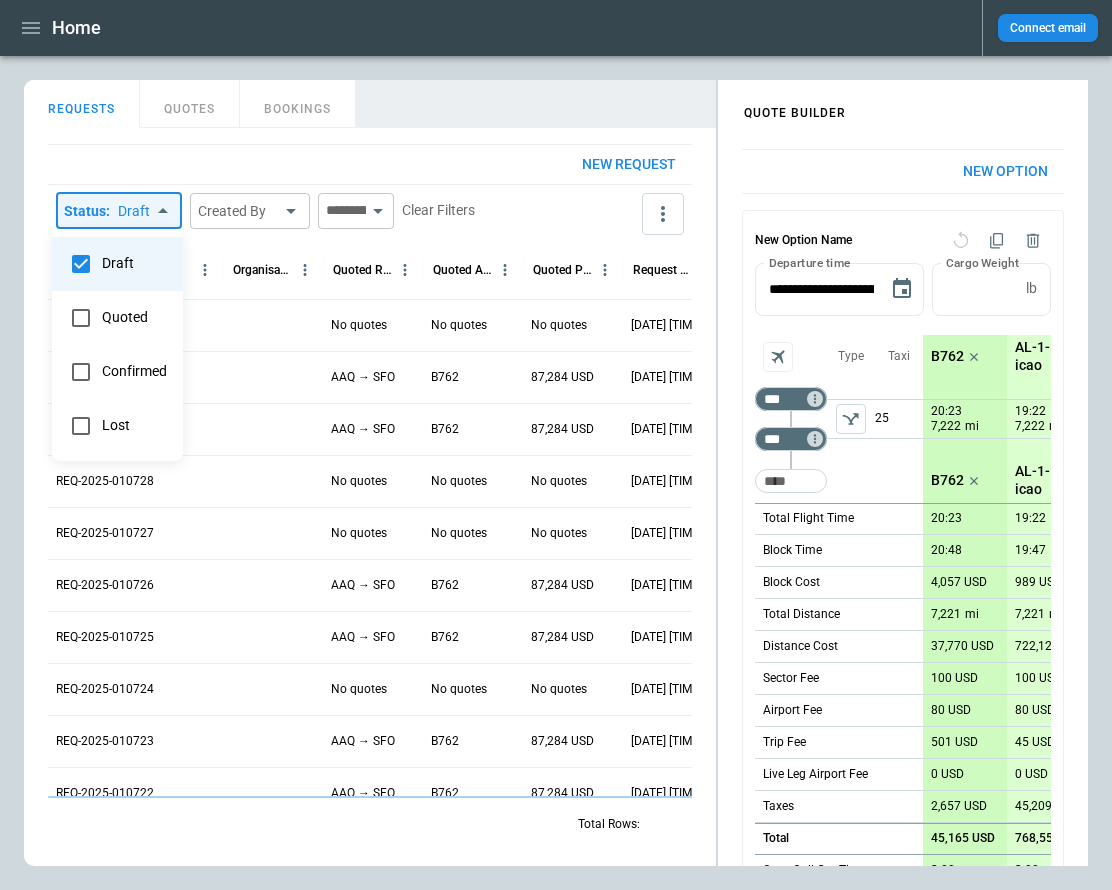 click at bounding box center [556, 445] 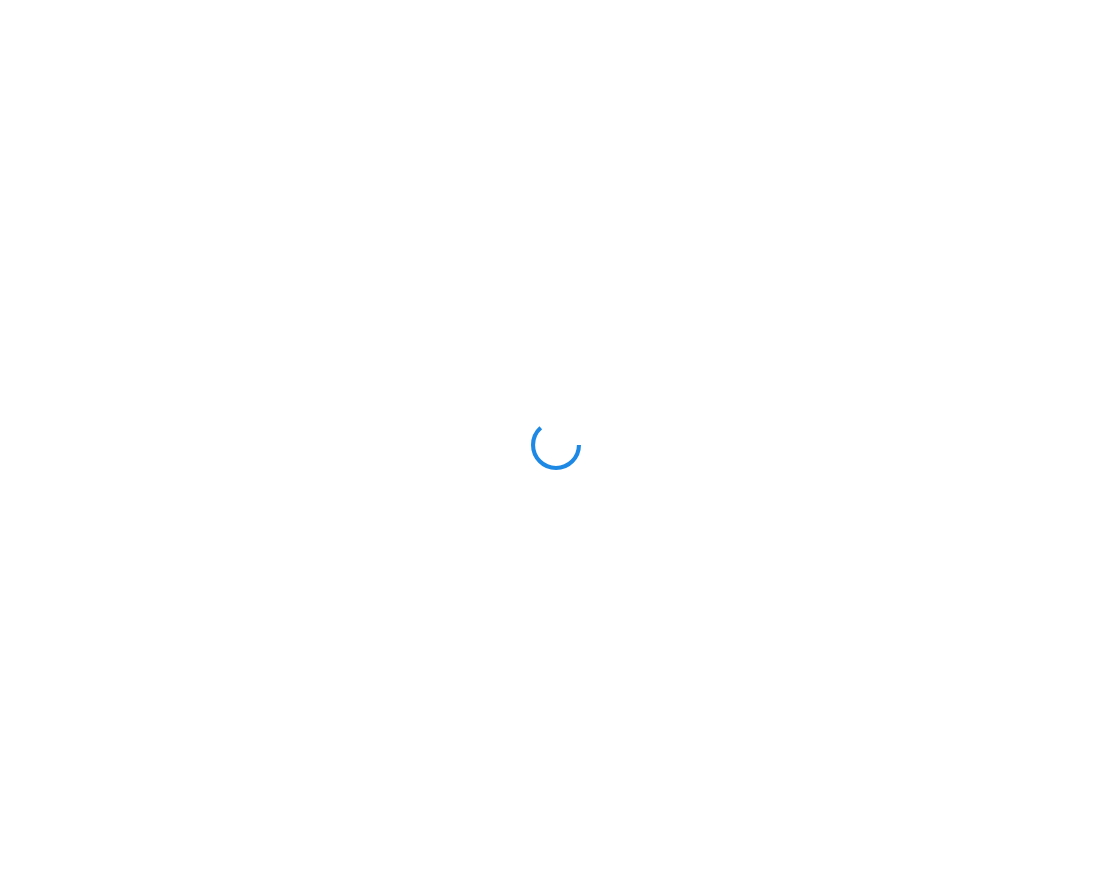 scroll, scrollTop: 0, scrollLeft: 0, axis: both 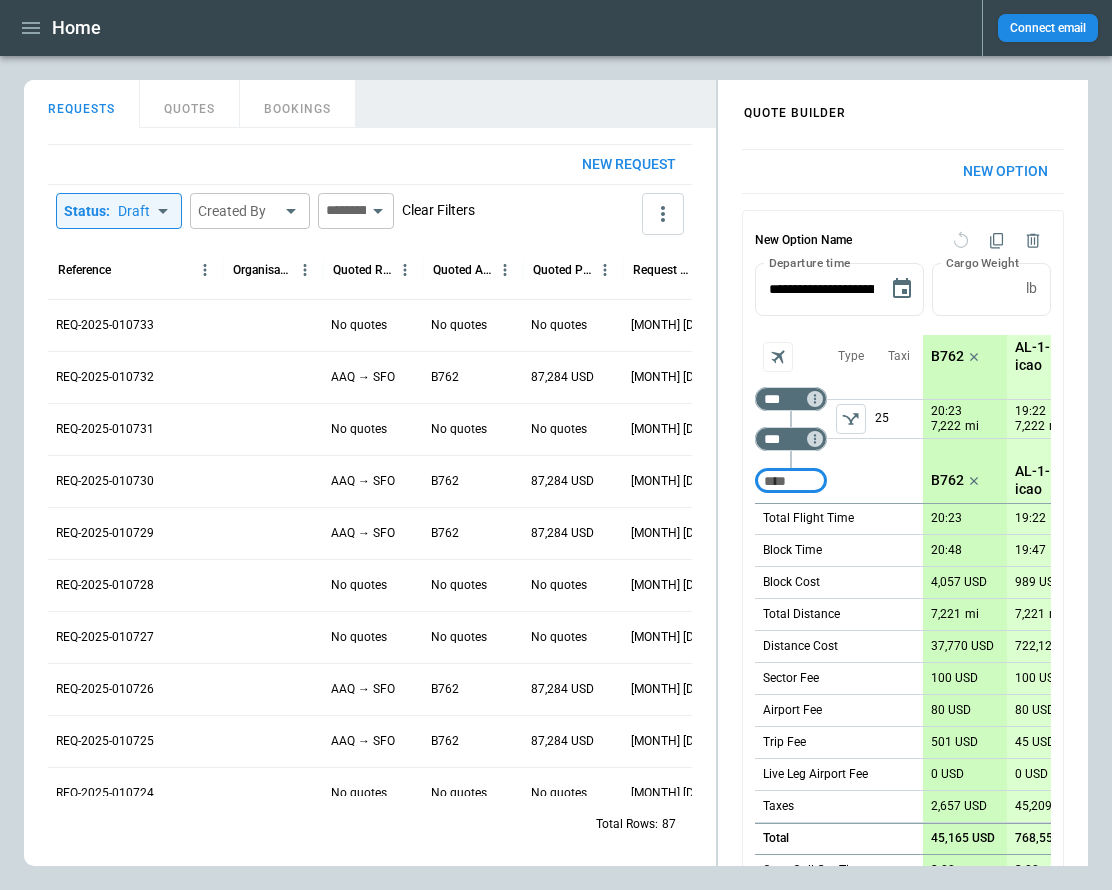 click on "Clear Filters" at bounding box center (438, 210) 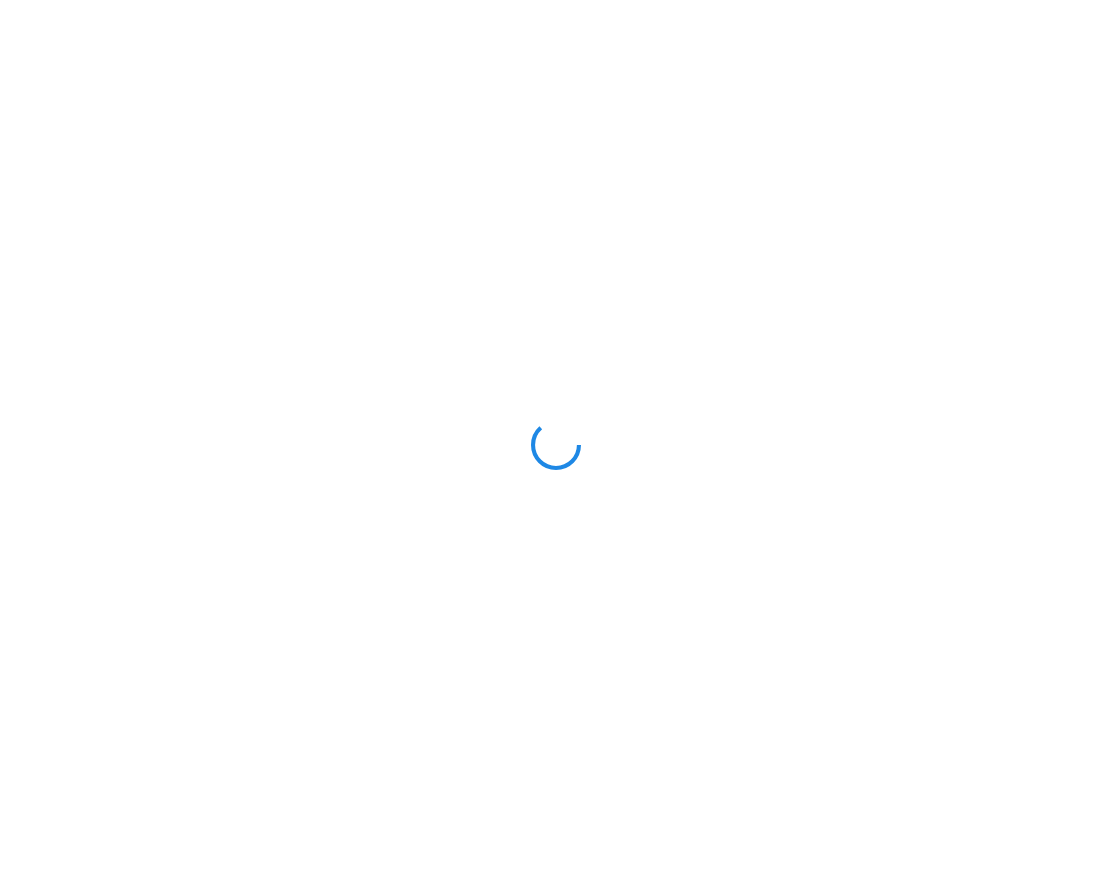 scroll, scrollTop: 0, scrollLeft: 0, axis: both 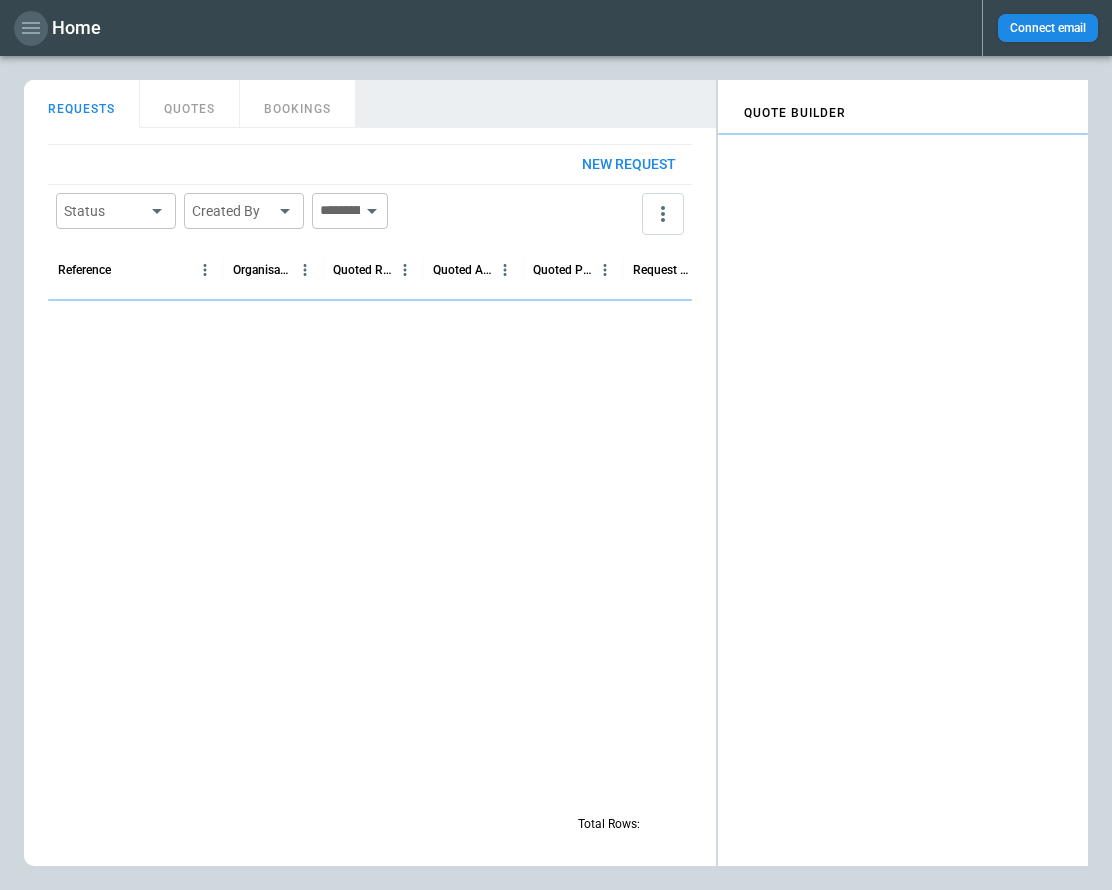 click 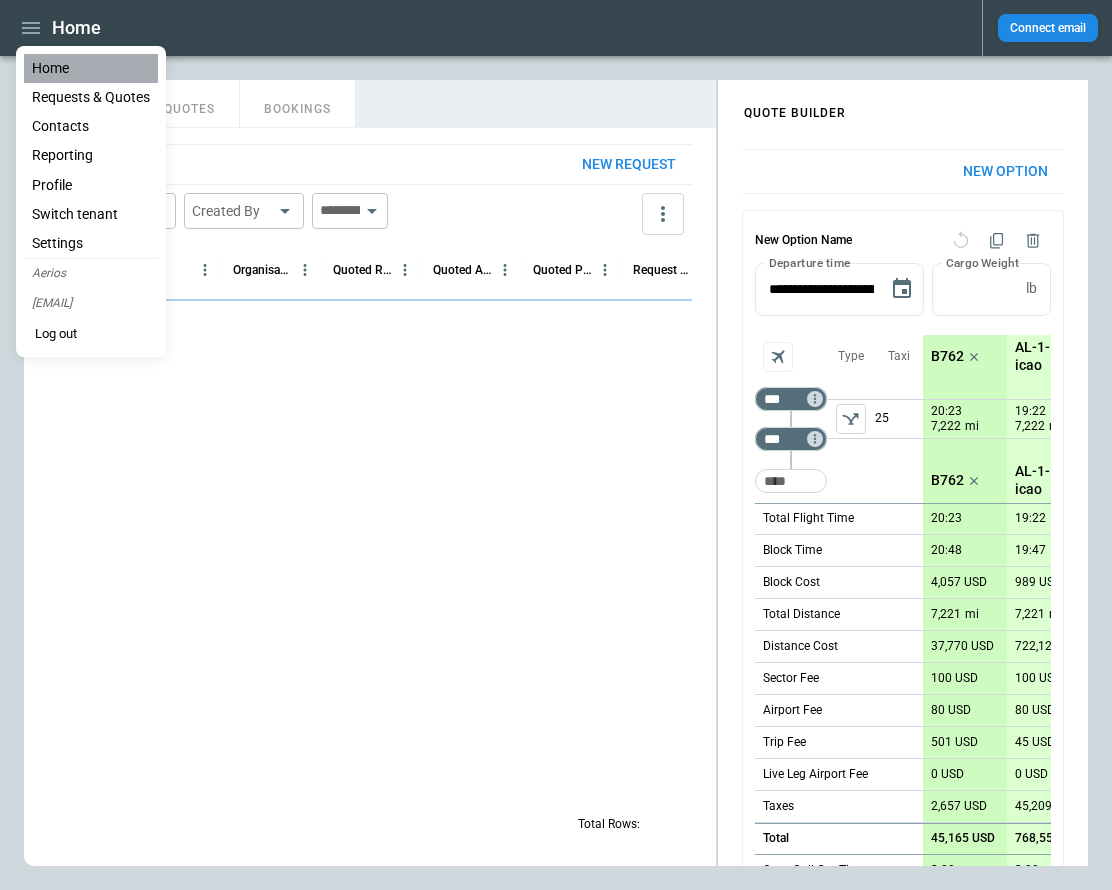 click on "Home" at bounding box center (91, 68) 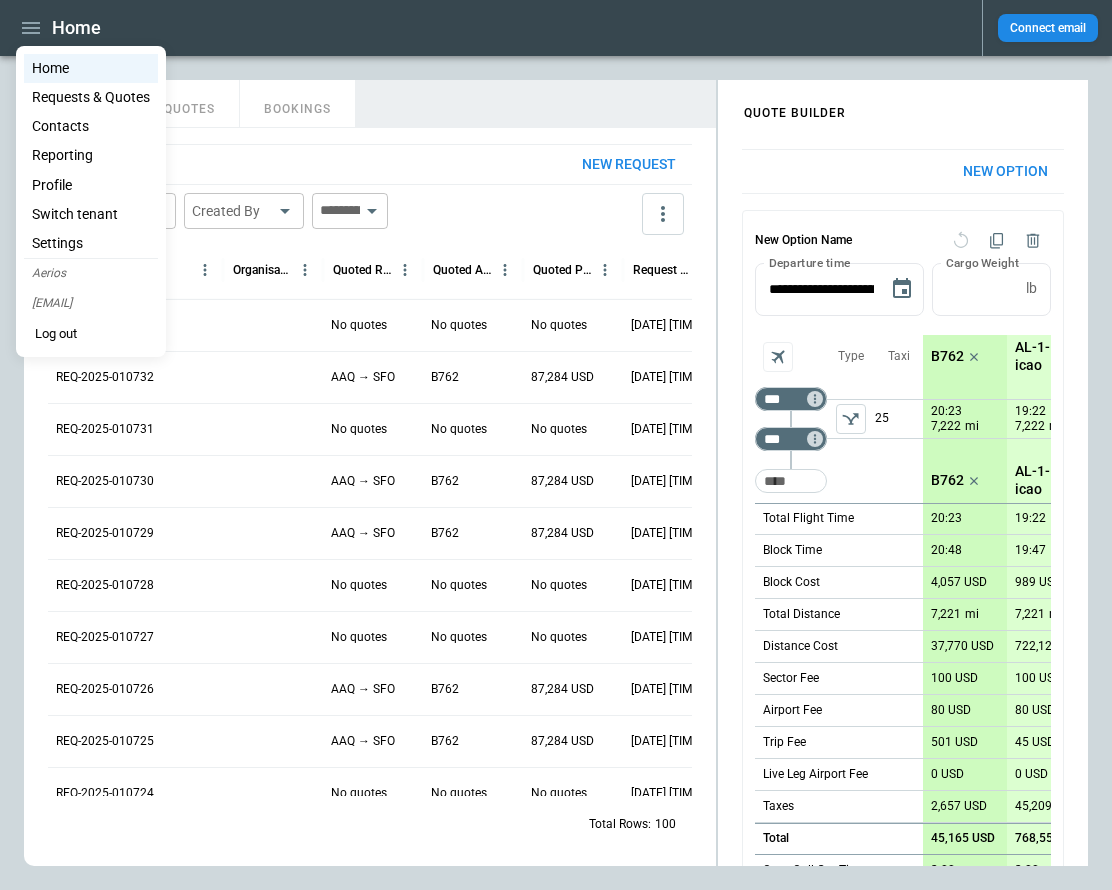 click at bounding box center (556, 445) 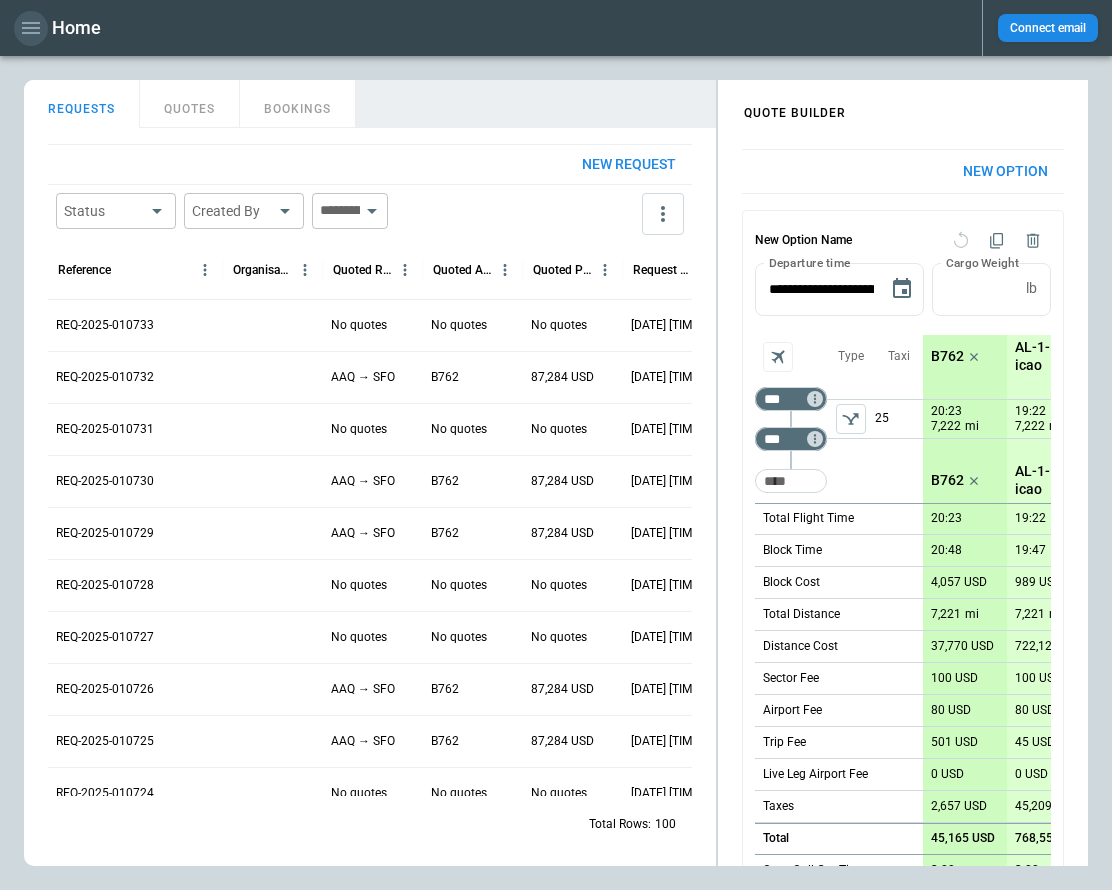 click 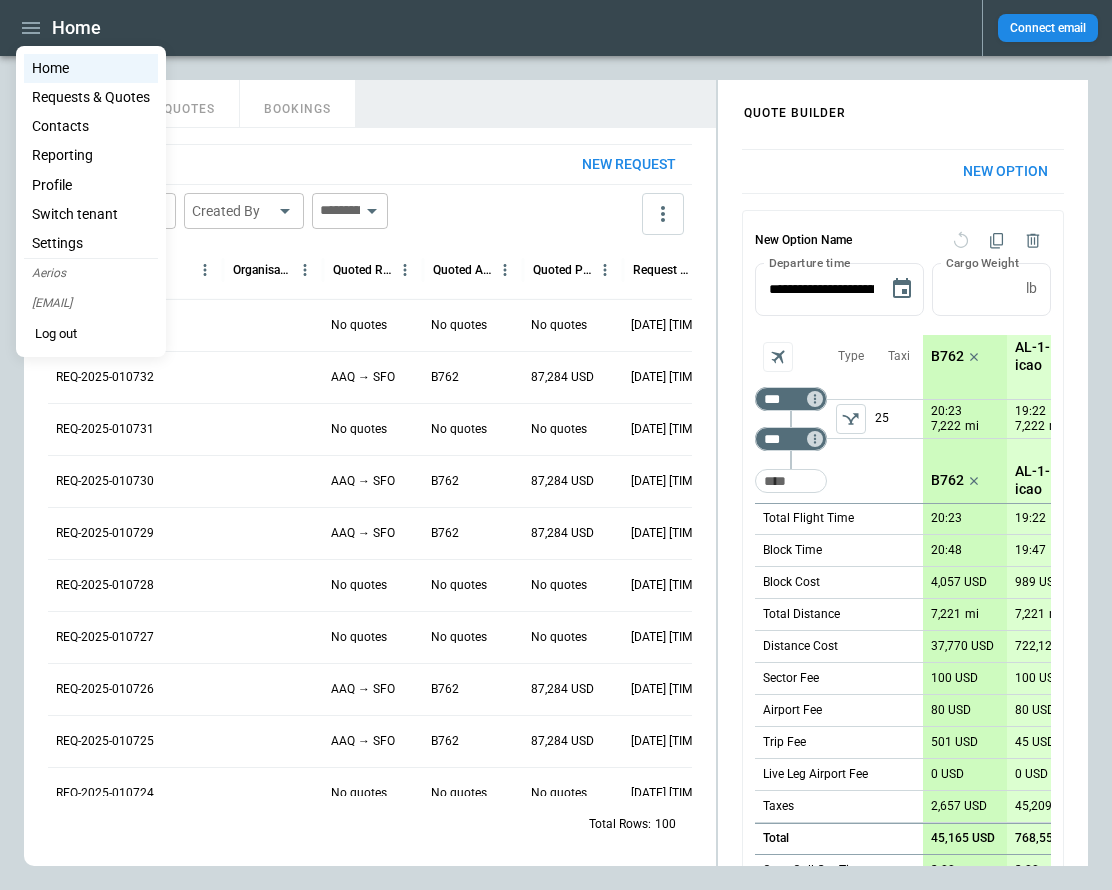 click at bounding box center [556, 445] 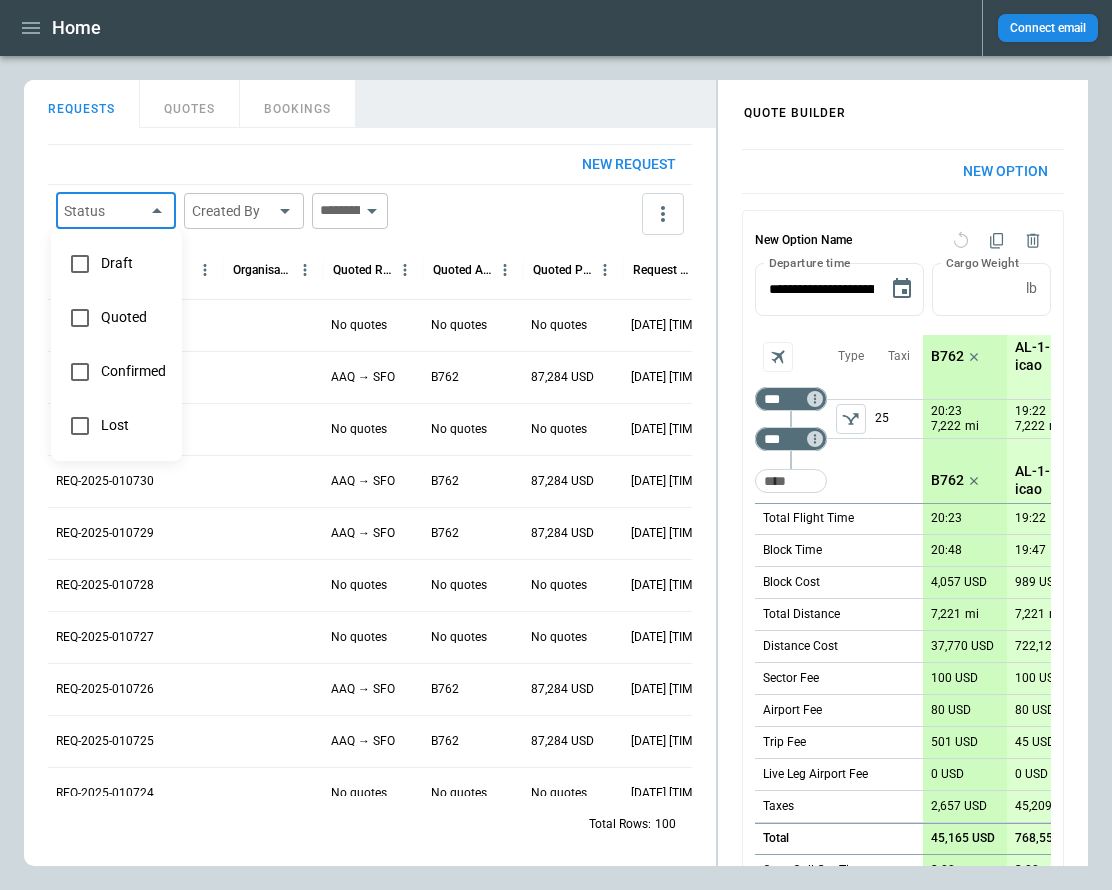 click on "Home Connect email FindBorderBarSize QUOTE BUILDER REQUESTS QUOTES BOOKINGS New request Status ​ Created By ​ ​ Reference Organisation Quoted Route Quoted Aircraft Quoted Price Request Created At (UTC+03:00) Status Created by REQ-2025-010733 No quotes No quotes No quotes [DATE] [TIME] draft [FIRST] [LAST] REQ-2025-010732 AAQ → SFO B762 87,284 USD [DATE] [TIME] draft [FIRST] [LAST] REQ-2025-010731 No quotes No quotes No quotes [DATE] [TIME] draft [FIRST] [LAST] REQ-2025-010730 AAQ → SFO B762 87,284 USD [DATE] [TIME] draft [FIRST] [LAST] REQ-2025-010729 AAQ → SFO B762 87,284 USD [DATE] [TIME] draft [FIRST] [LAST] REQ-2025-010728 No quotes No quotes No quotes [DATE] [TIME] draft [FIRST] [LAST] REQ-2025-010727 No quotes No quotes No quotes [DATE] [TIME] draft [FIRST] [LAST] REQ-2025-010726 AAQ → SFO B762 87,284 USD [DATE] [TIME] draft [FIRST] [LAST] REQ-2025-010725 AAQ → SFO B762 87,284 USD [DATE] [TIME] draft [FIRST] [LAST] REQ-2025-010724 No quotes No quotes No quotes [DATE] [TIME] draft [NUMBER]" at bounding box center [556, 445] 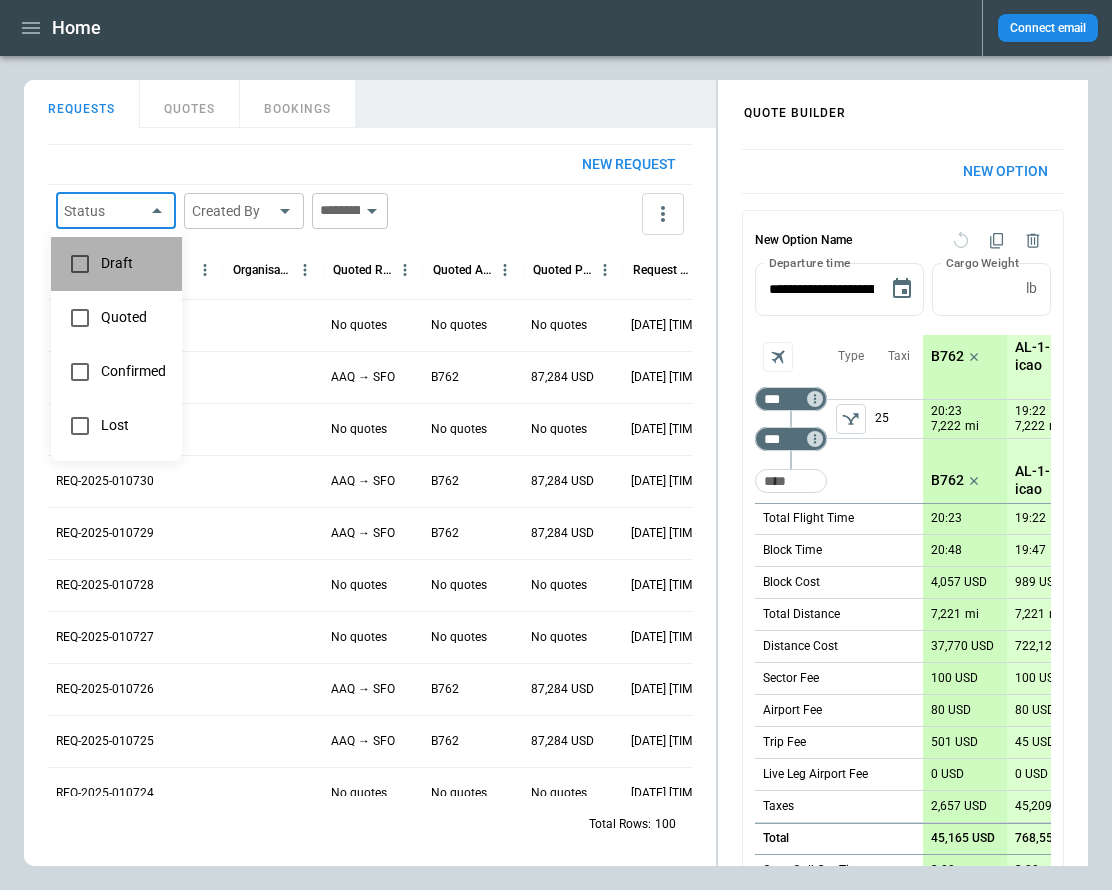 click on "Draft" at bounding box center [133, 263] 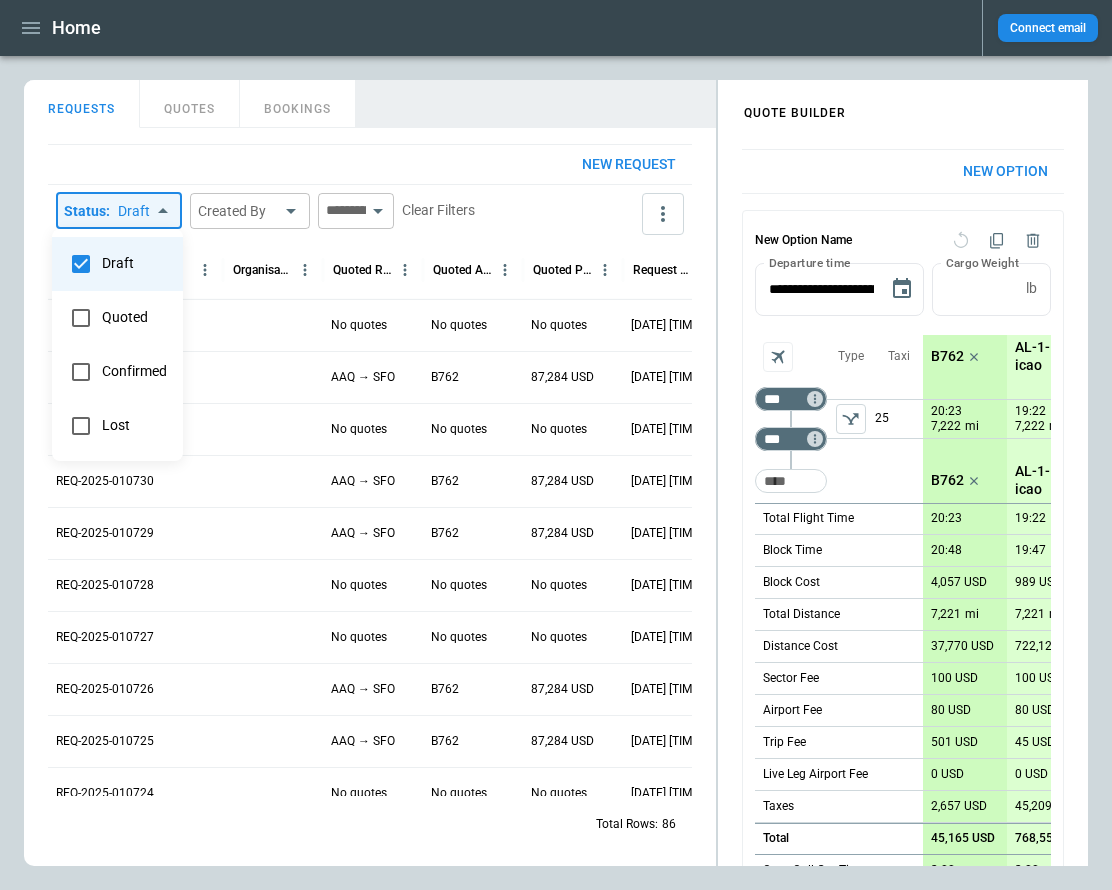 click at bounding box center [556, 445] 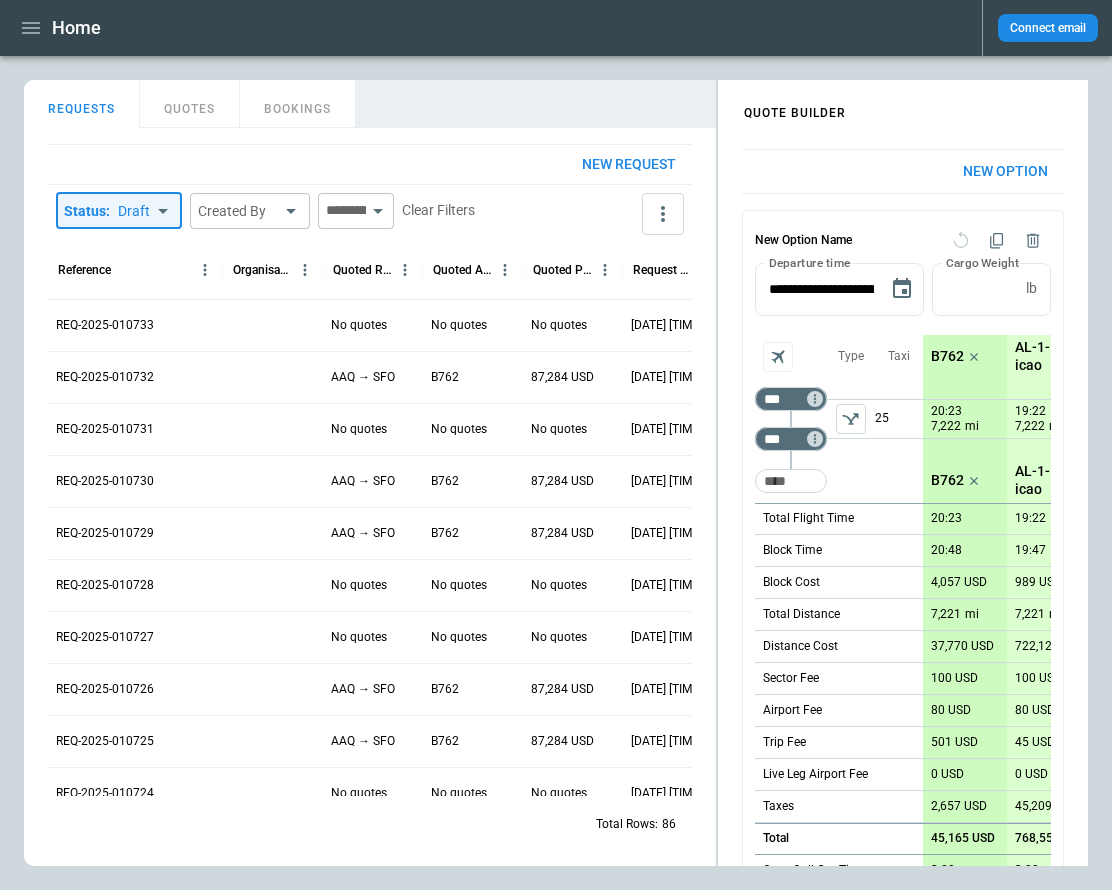 click on "Home Connect email FindBorderBarSize QUOTE BUILDER REQUESTS QUOTES BOOKINGS New request Status : Draft *** ​ Created By ​ ​ Clear Filters Reference Organisation Quoted Route Quoted Aircraft Quoted Price Request Created At (UTC+03:00) Status Created by REQ-2025-010733 No quotes No quotes No quotes [DATE] [TIME] draft [FIRST] [LAST] REQ-2025-010732 AAQ → SFO B762 87,284 USD [DATE] [TIME] draft [FIRST] [LAST] REQ-2025-010731 No quotes No quotes No quotes [DATE] [TIME] draft [FIRST] [LAST] REQ-2025-010730 AAQ → SFO B762 87,284 USD [DATE] [TIME] draft [FIRST] [LAST] REQ-2025-010729 AAQ → SFO B762 87,284 USD [DATE] [TIME] draft [FIRST] [LAST] REQ-2025-010728 No quotes No quotes No quotes [DATE] [TIME] draft [FIRST] [LAST] REQ-2025-010727 No quotes No quotes No quotes [DATE] [TIME] draft [FIRST] [LAST] REQ-2025-010726 AAQ → SFO B762 87,284 USD [DATE] [TIME] draft [FIRST] [LAST] REQ-2025-010725 AAQ → SFO B762 87,284 USD [DATE] [TIME] draft [FIRST] [LAST] REQ-2025-010724 No quotes No quotes No quotes [DATE] [TIME] draft [NUMBER]" at bounding box center [556, 445] 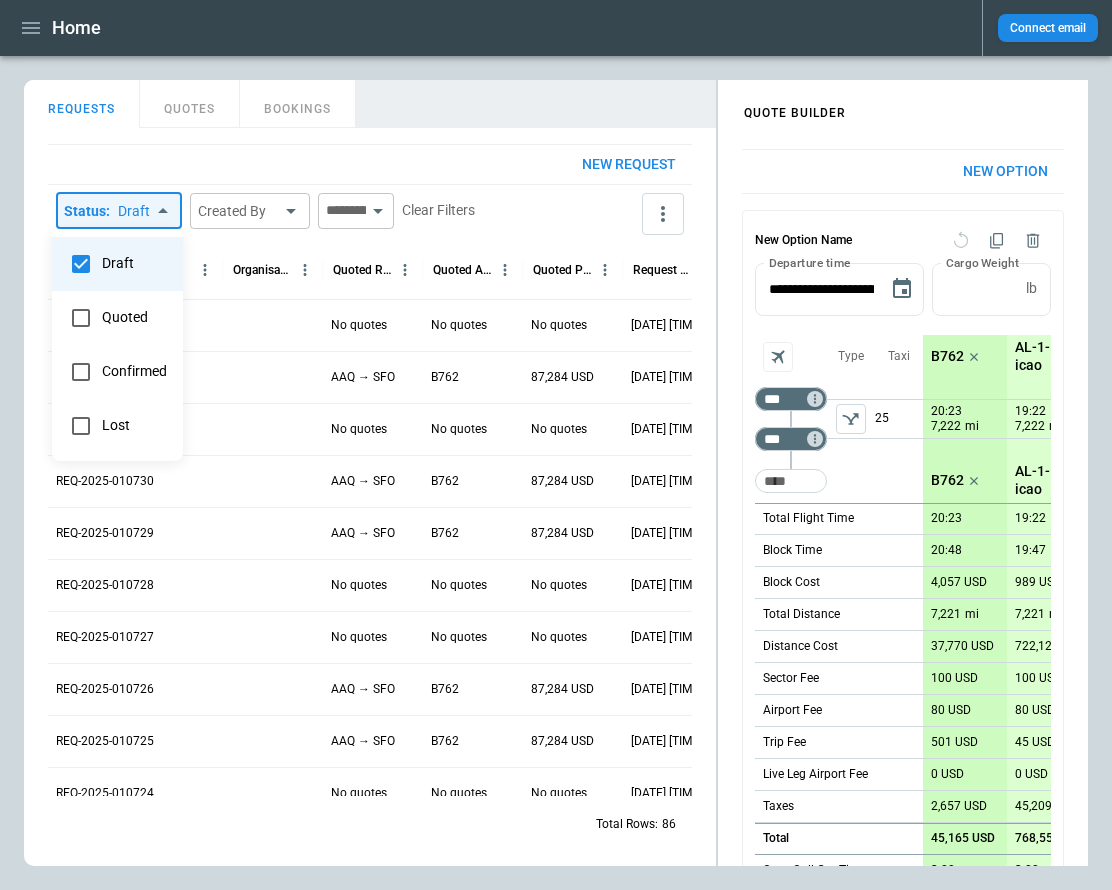click on "Draft" at bounding box center [134, 263] 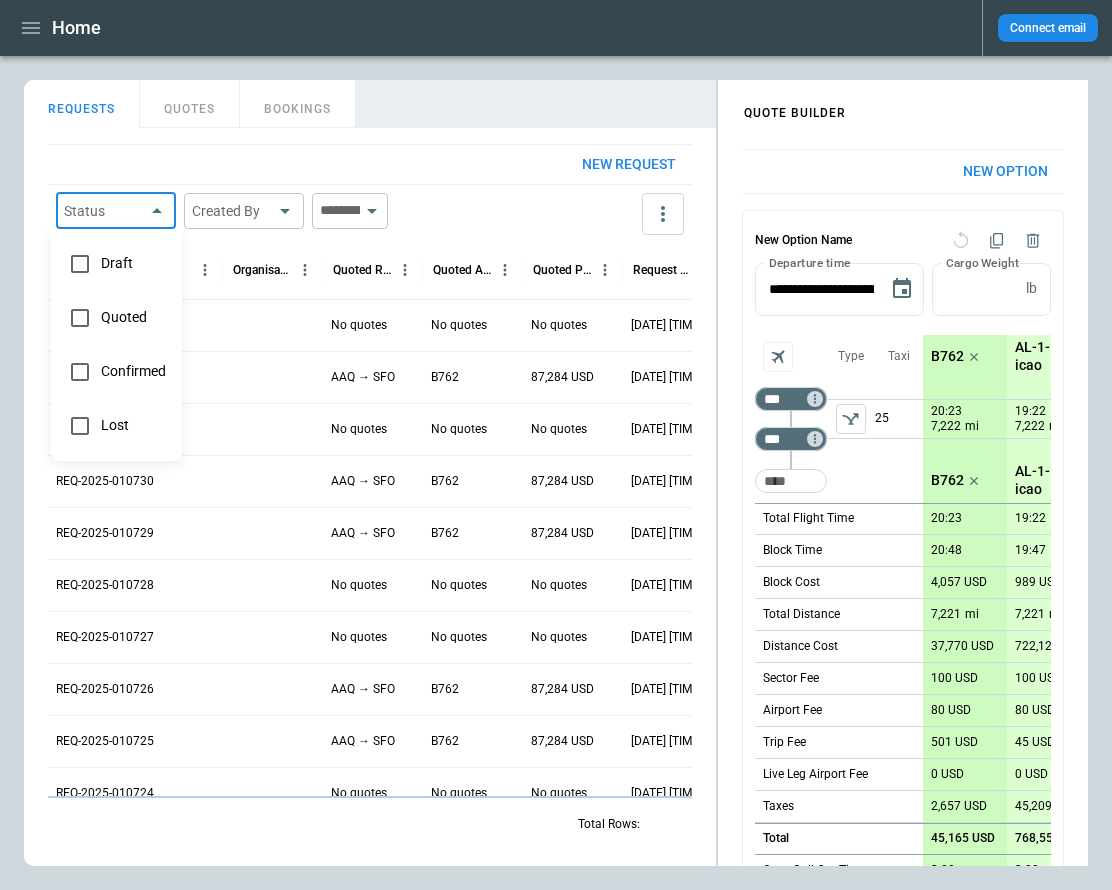 click on "Draft" at bounding box center [133, 263] 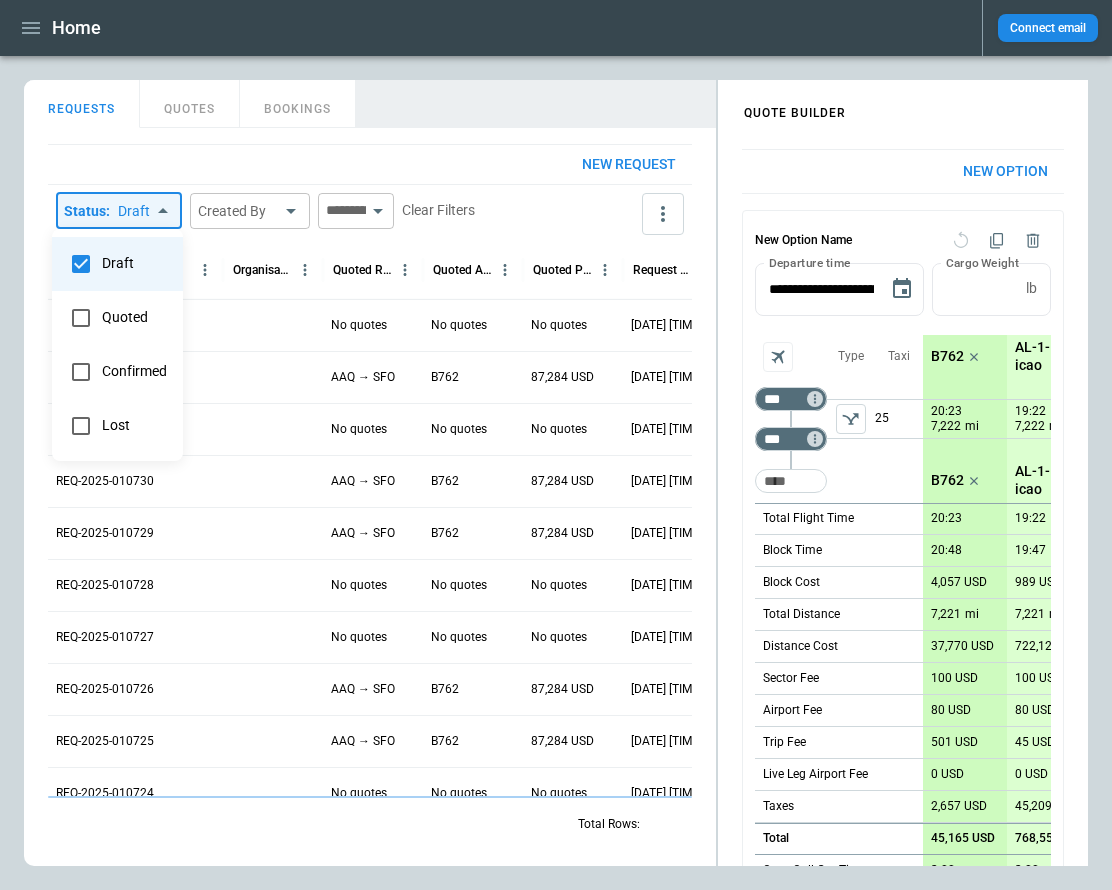 click at bounding box center (556, 445) 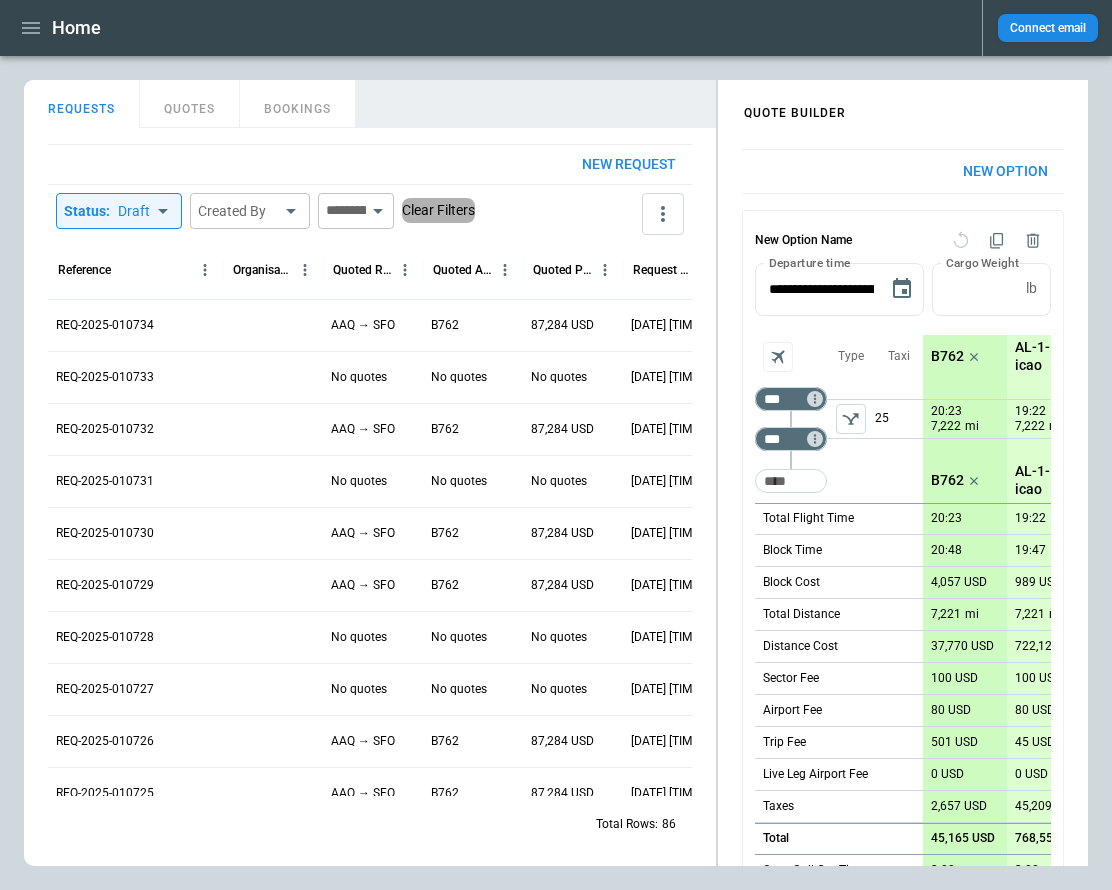 click on "Clear Filters" at bounding box center [438, 210] 